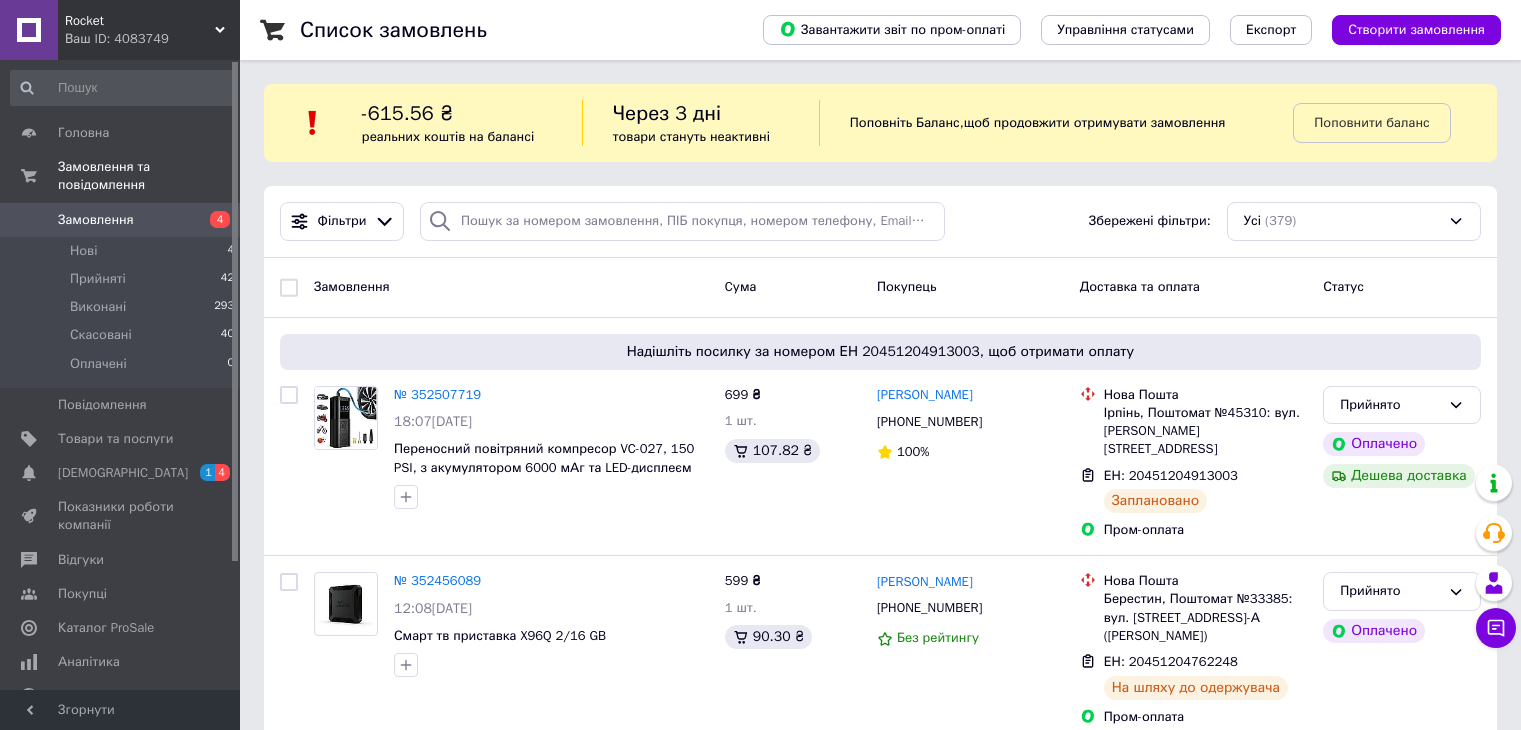 scroll, scrollTop: 0, scrollLeft: 0, axis: both 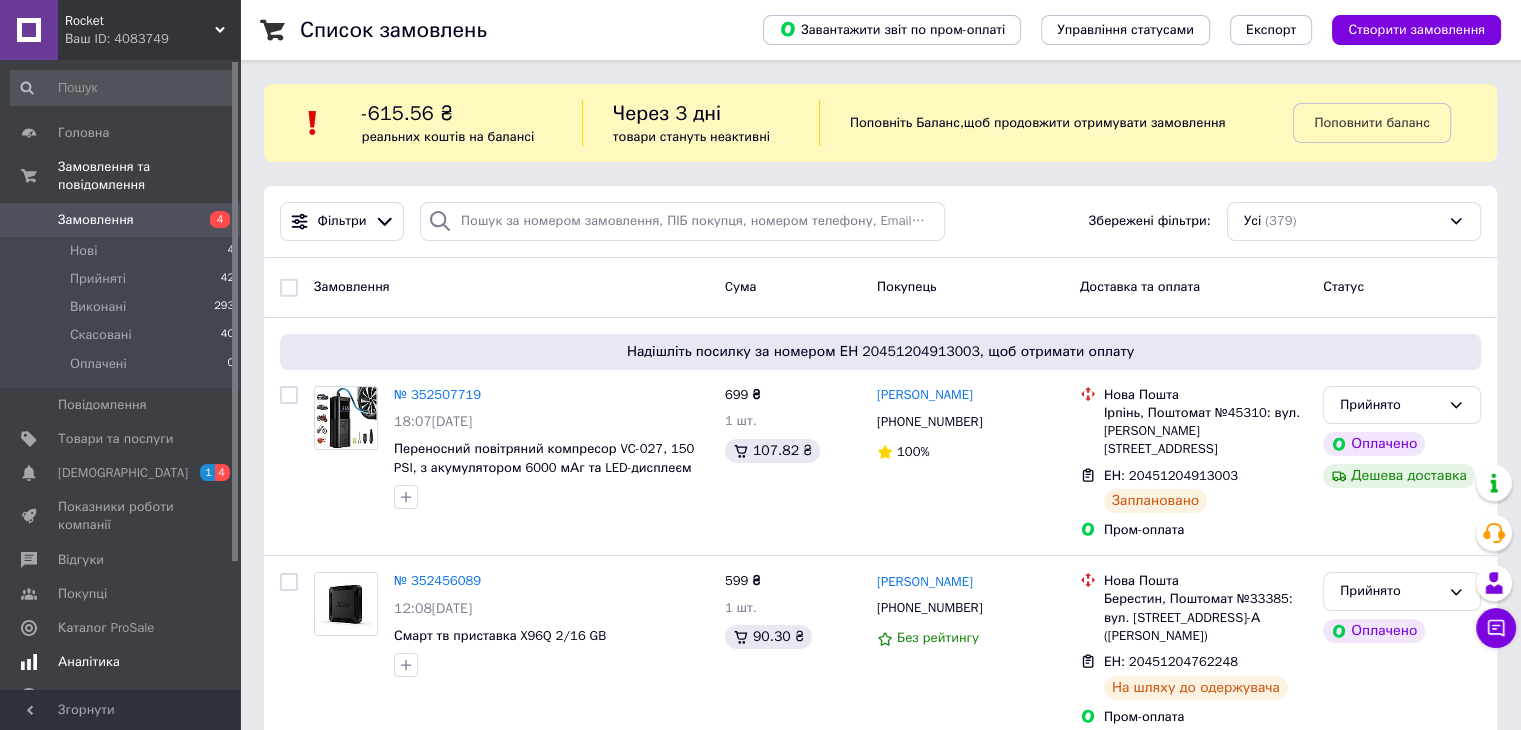 click on "Аналітика" at bounding box center (89, 662) 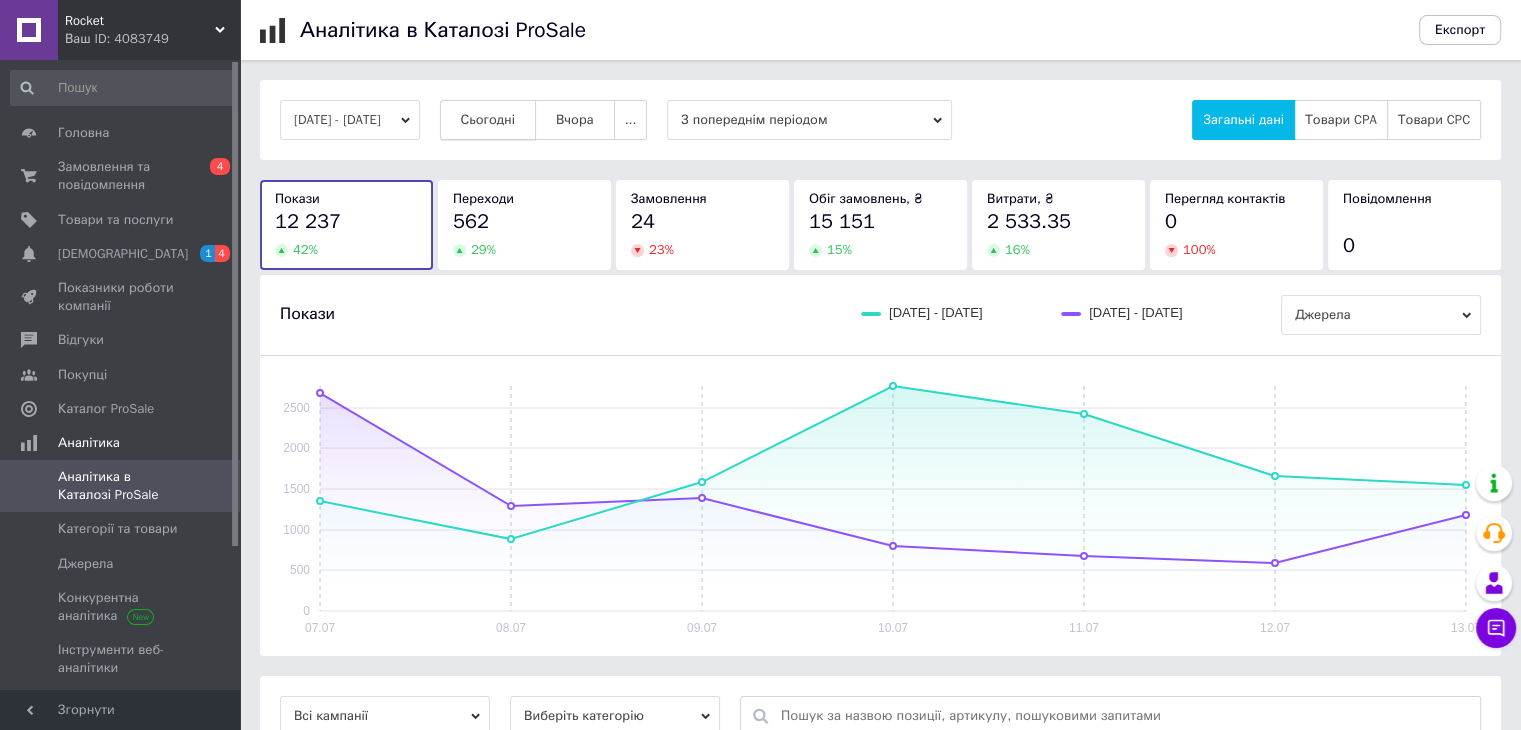 click on "Сьогодні" at bounding box center [488, 120] 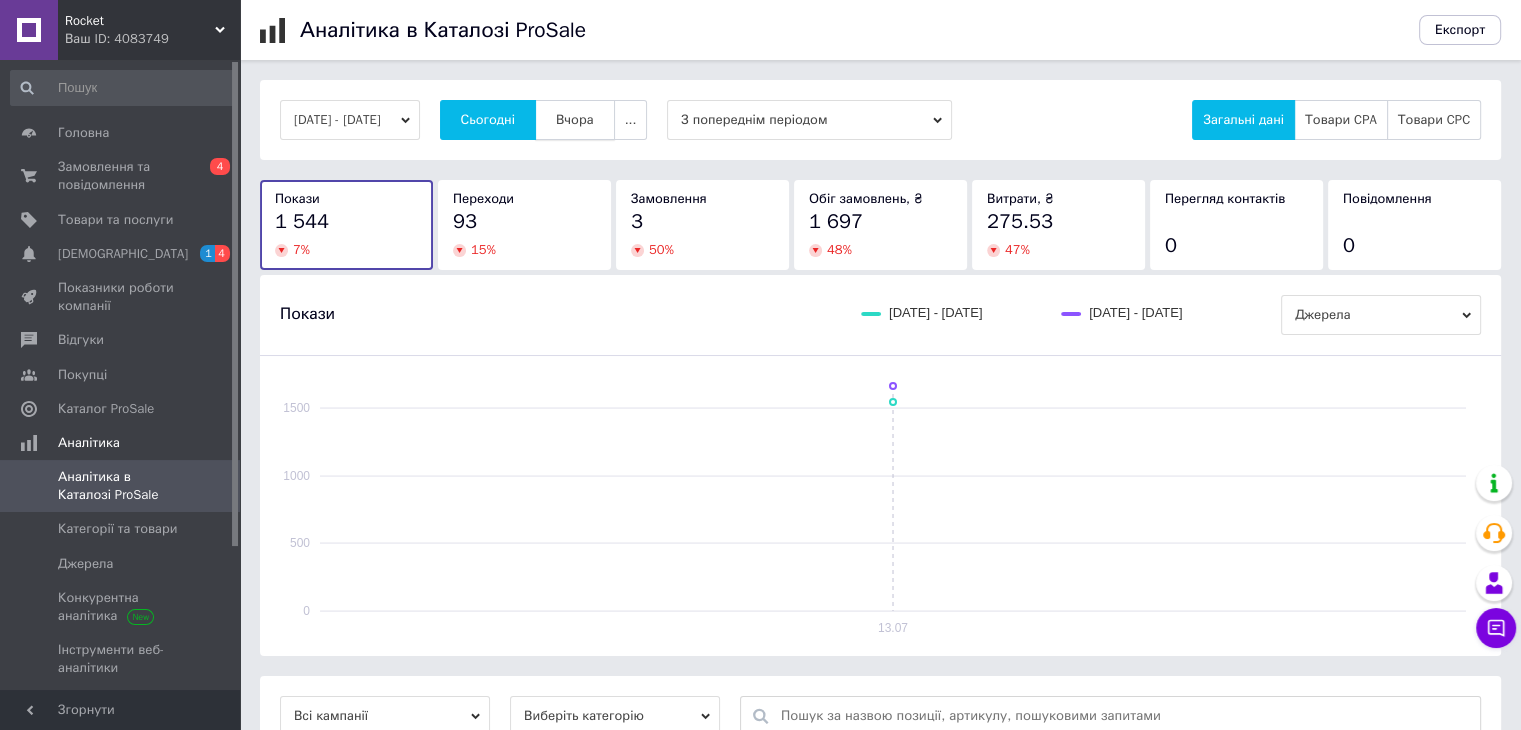 click on "Вчора" at bounding box center (575, 120) 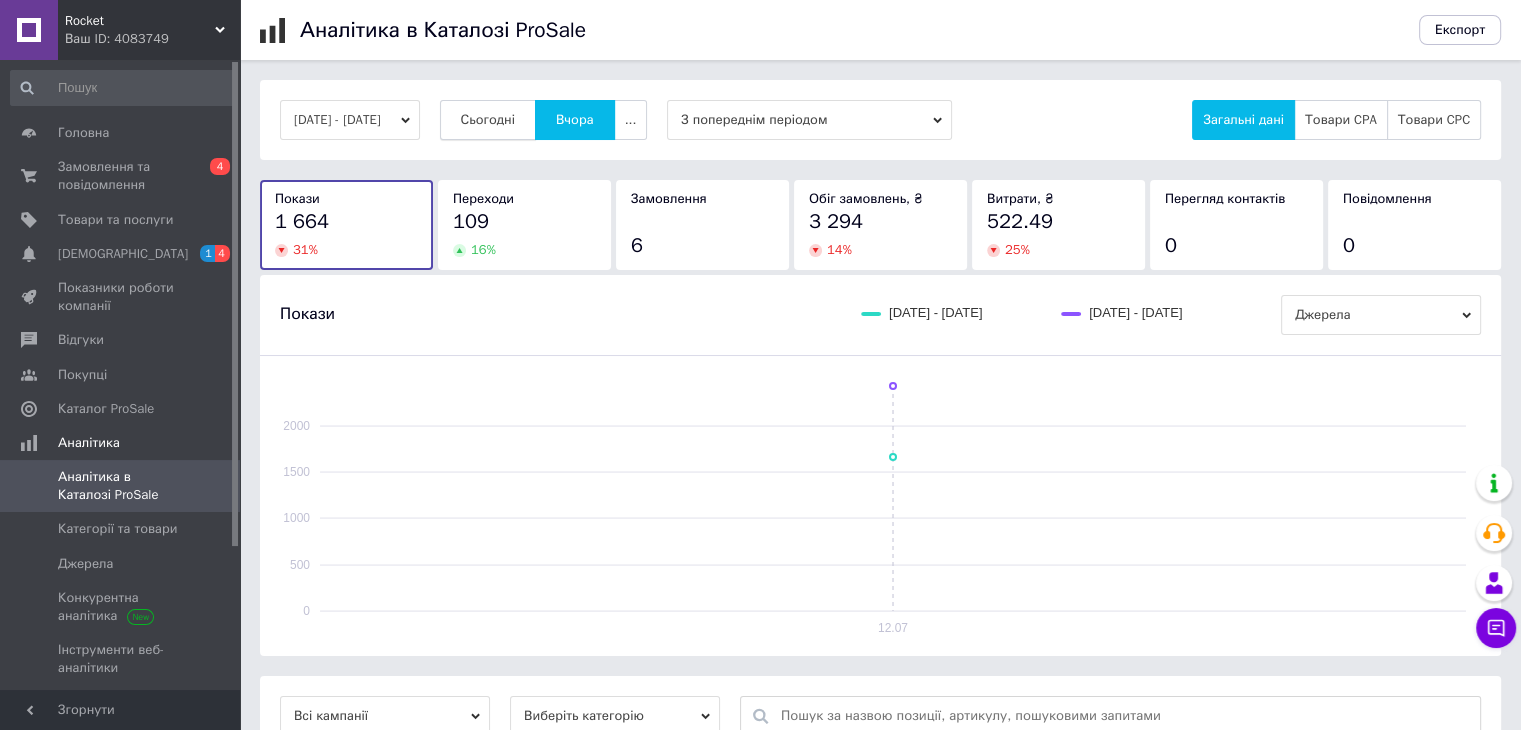 click on "Сьогодні" at bounding box center (488, 120) 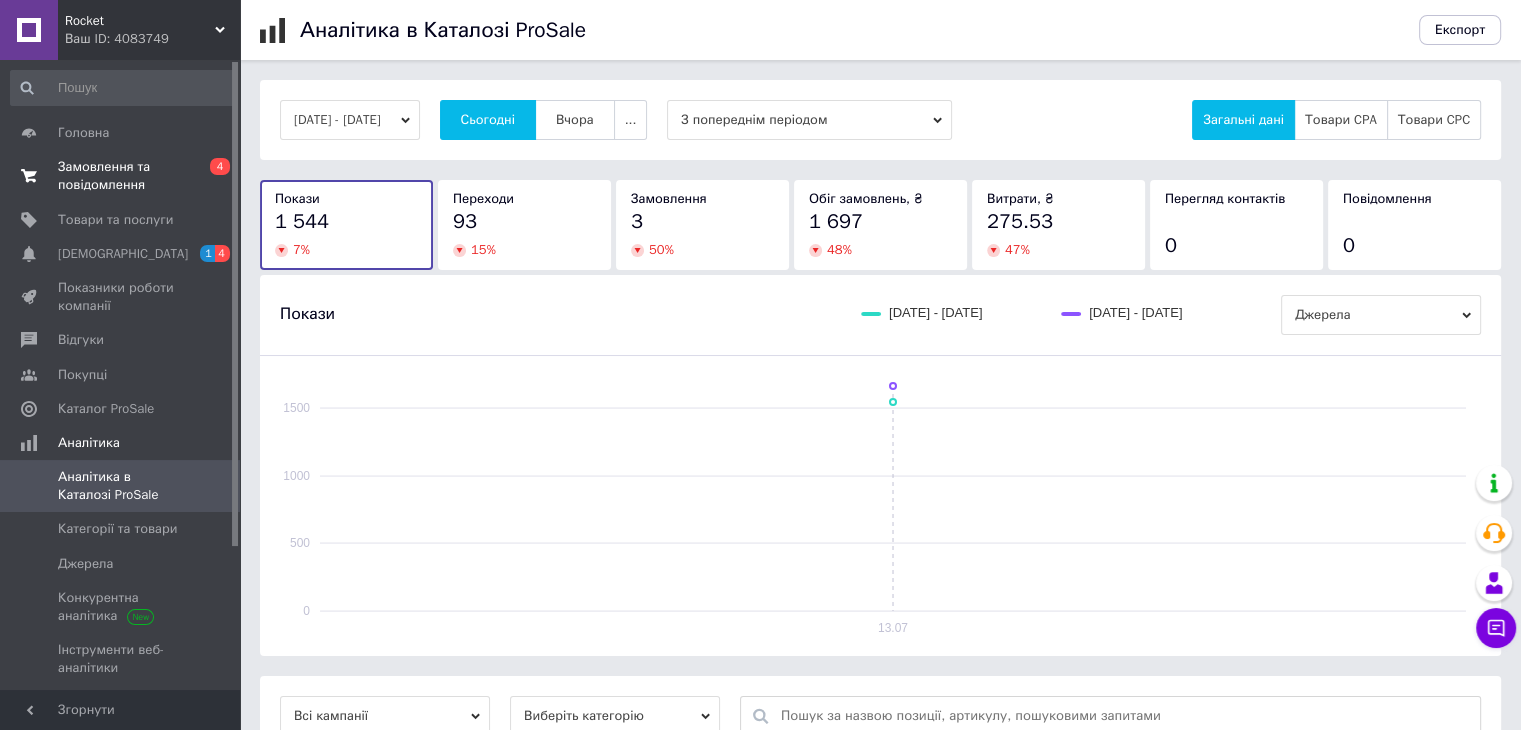 click on "Замовлення та повідомлення" at bounding box center (121, 176) 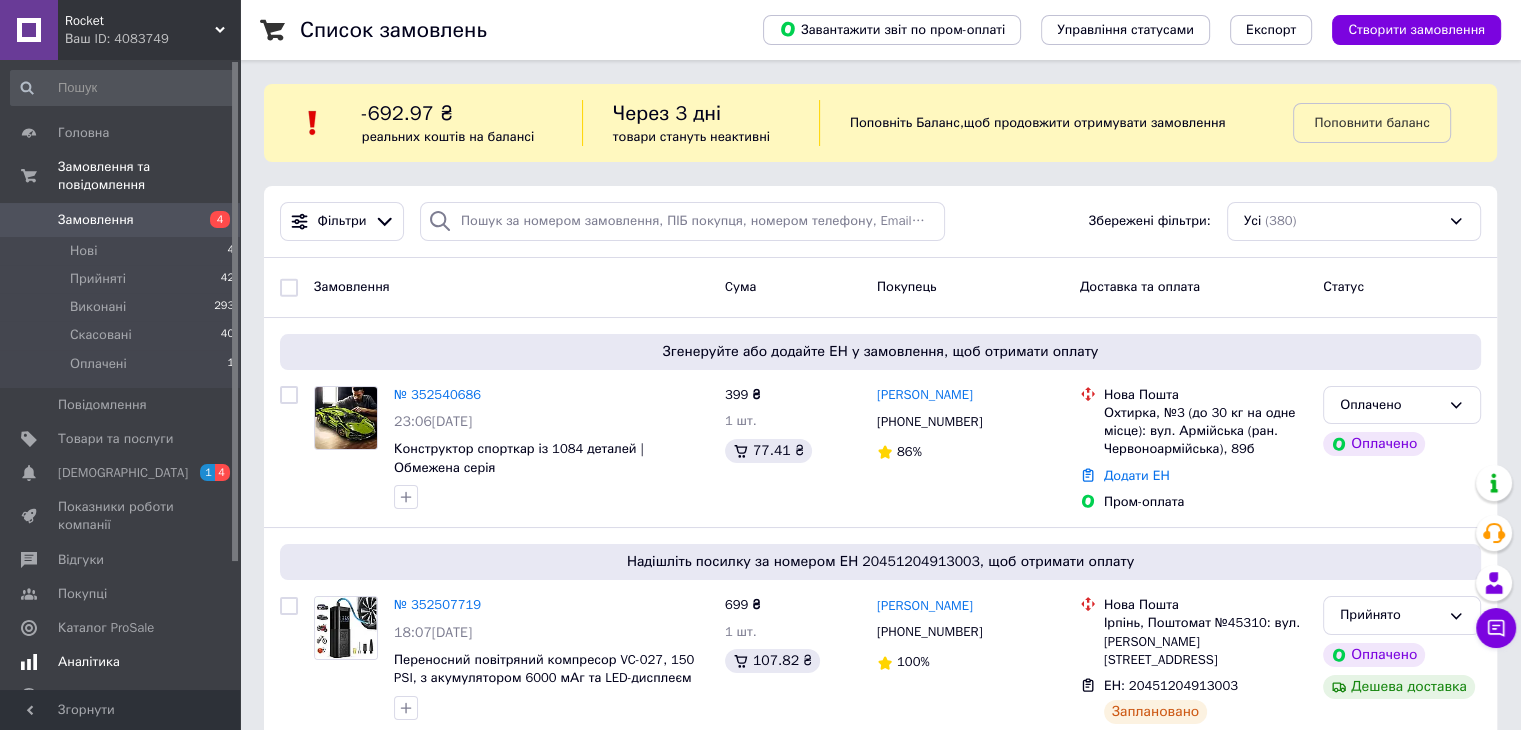click on "Аналітика" at bounding box center [89, 662] 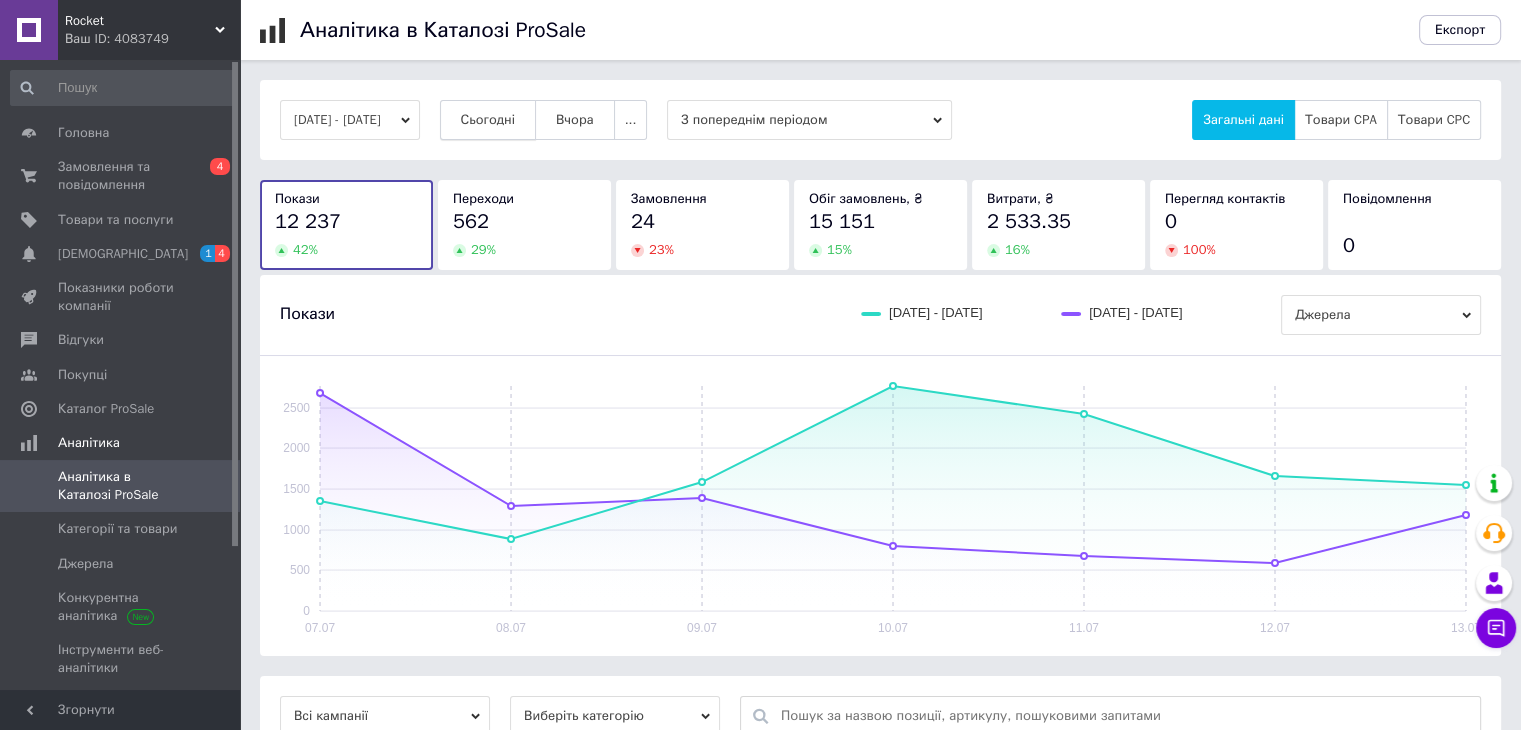 click on "Сьогодні" at bounding box center [488, 120] 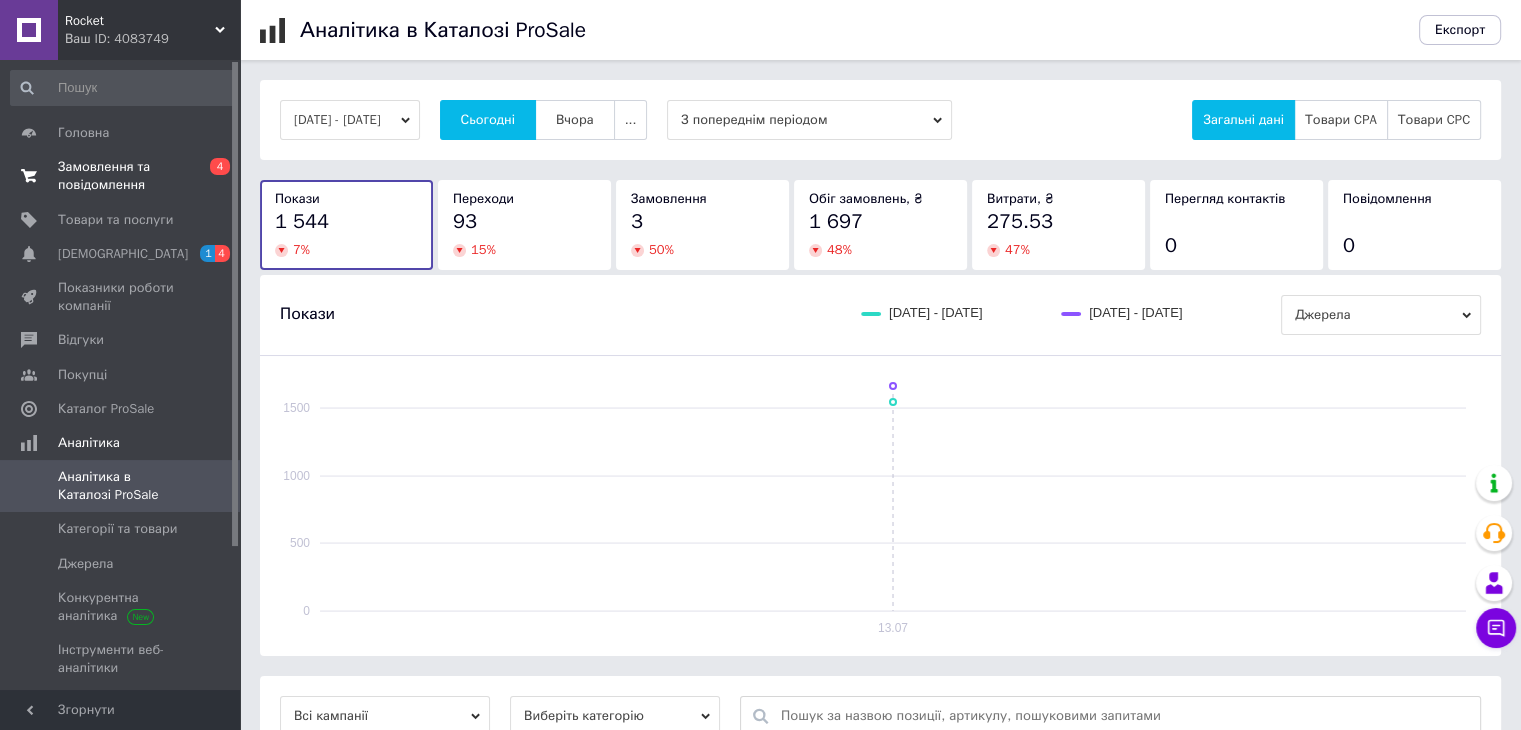 click on "Замовлення та повідомлення" at bounding box center [121, 176] 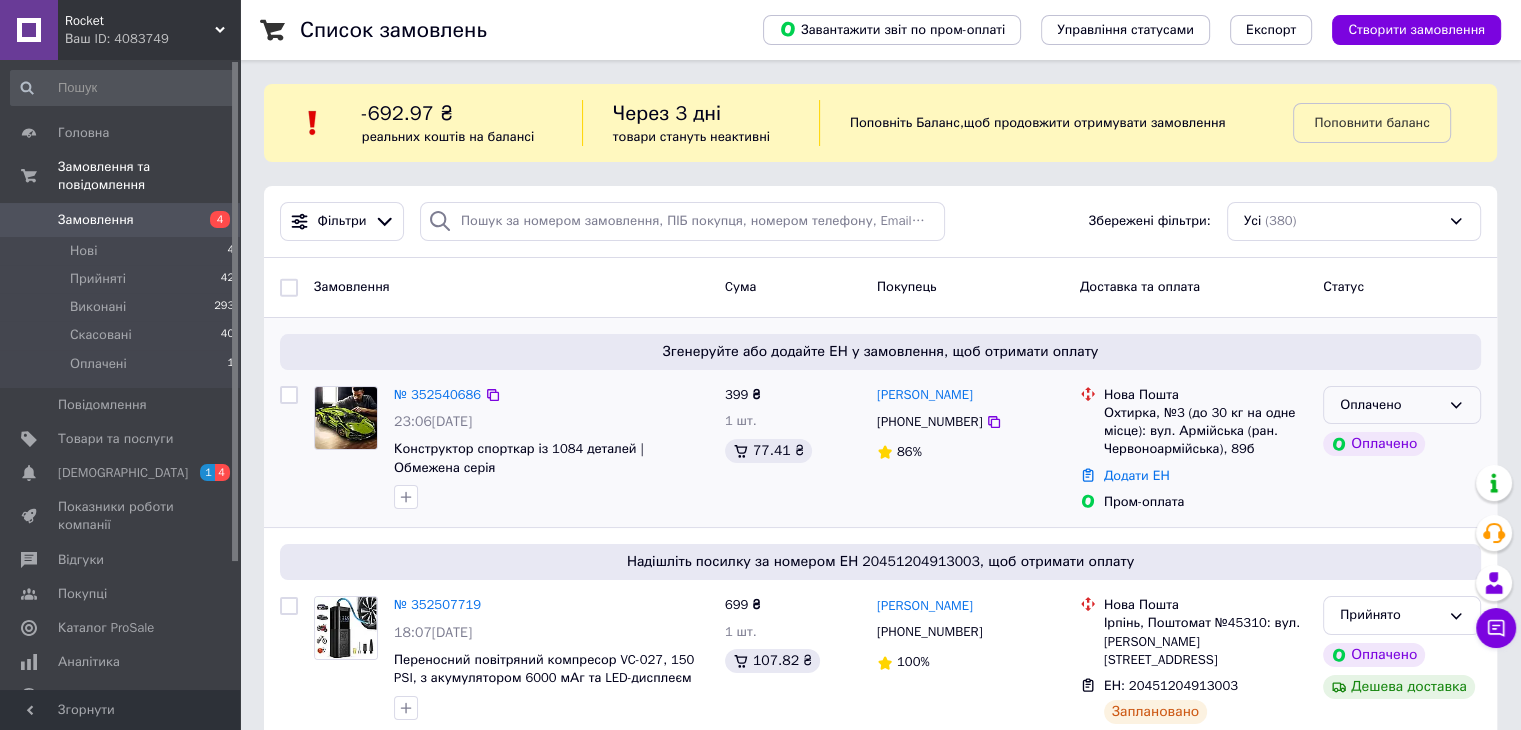 click on "Оплачено" at bounding box center (1390, 405) 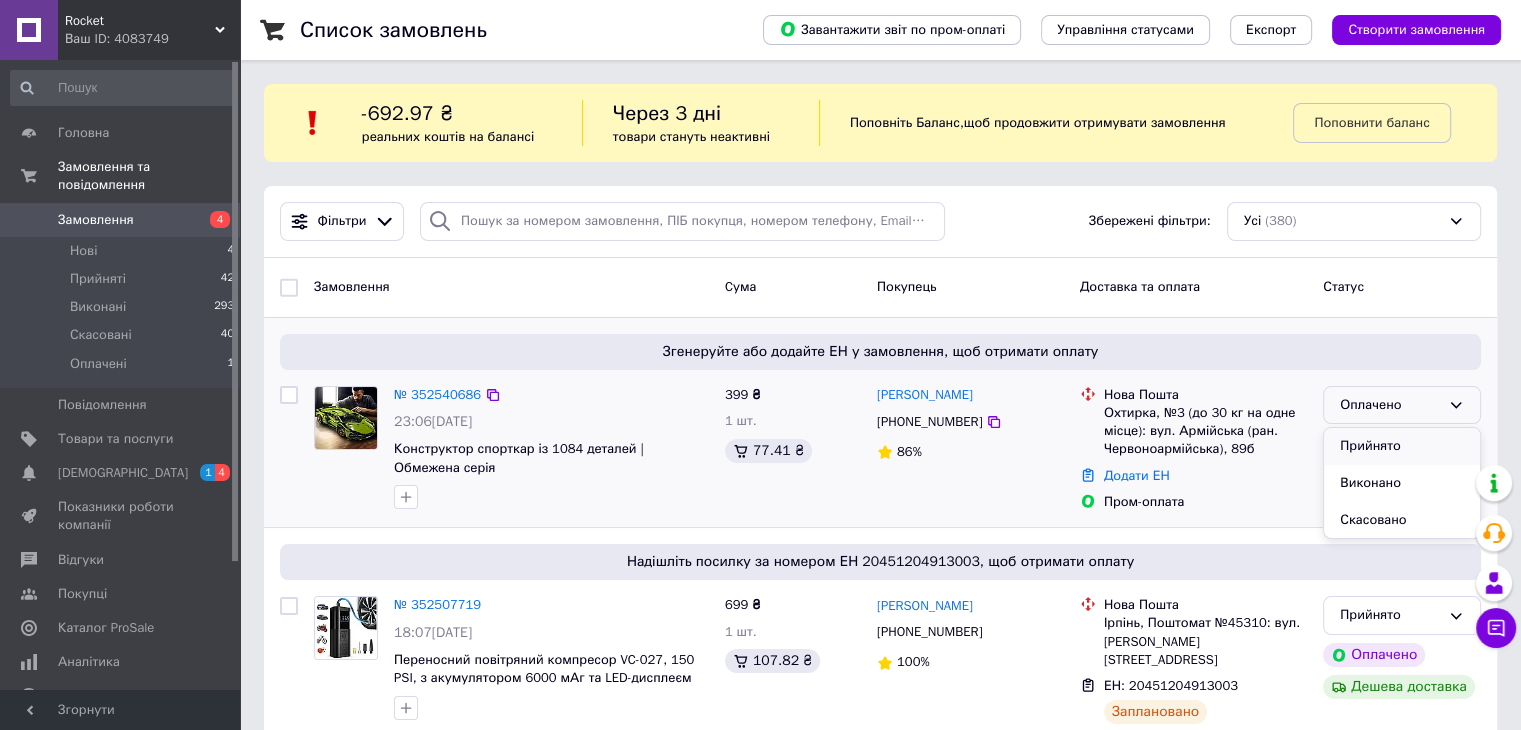 click on "Прийнято" at bounding box center (1402, 446) 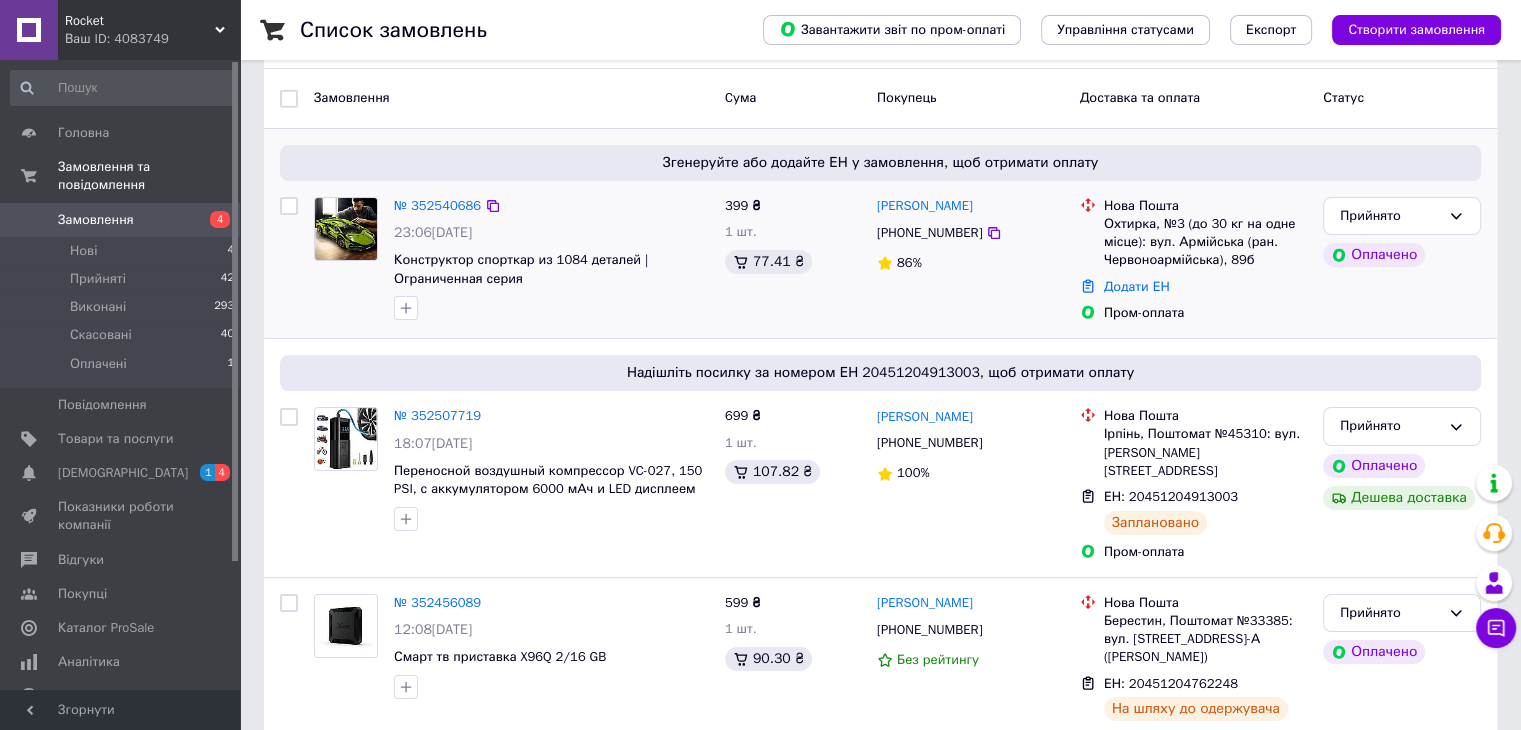scroll, scrollTop: 200, scrollLeft: 0, axis: vertical 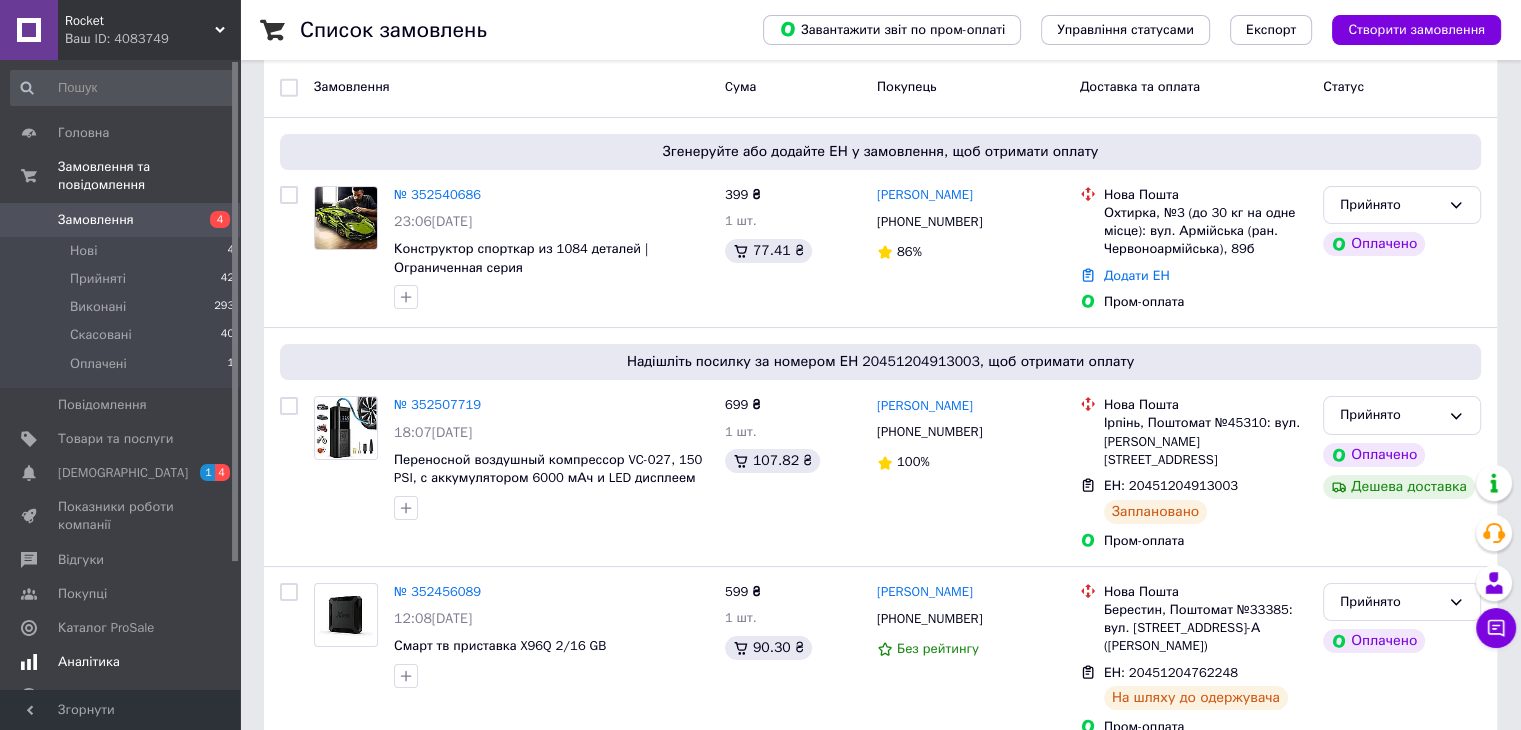 click on "Аналітика" at bounding box center (89, 662) 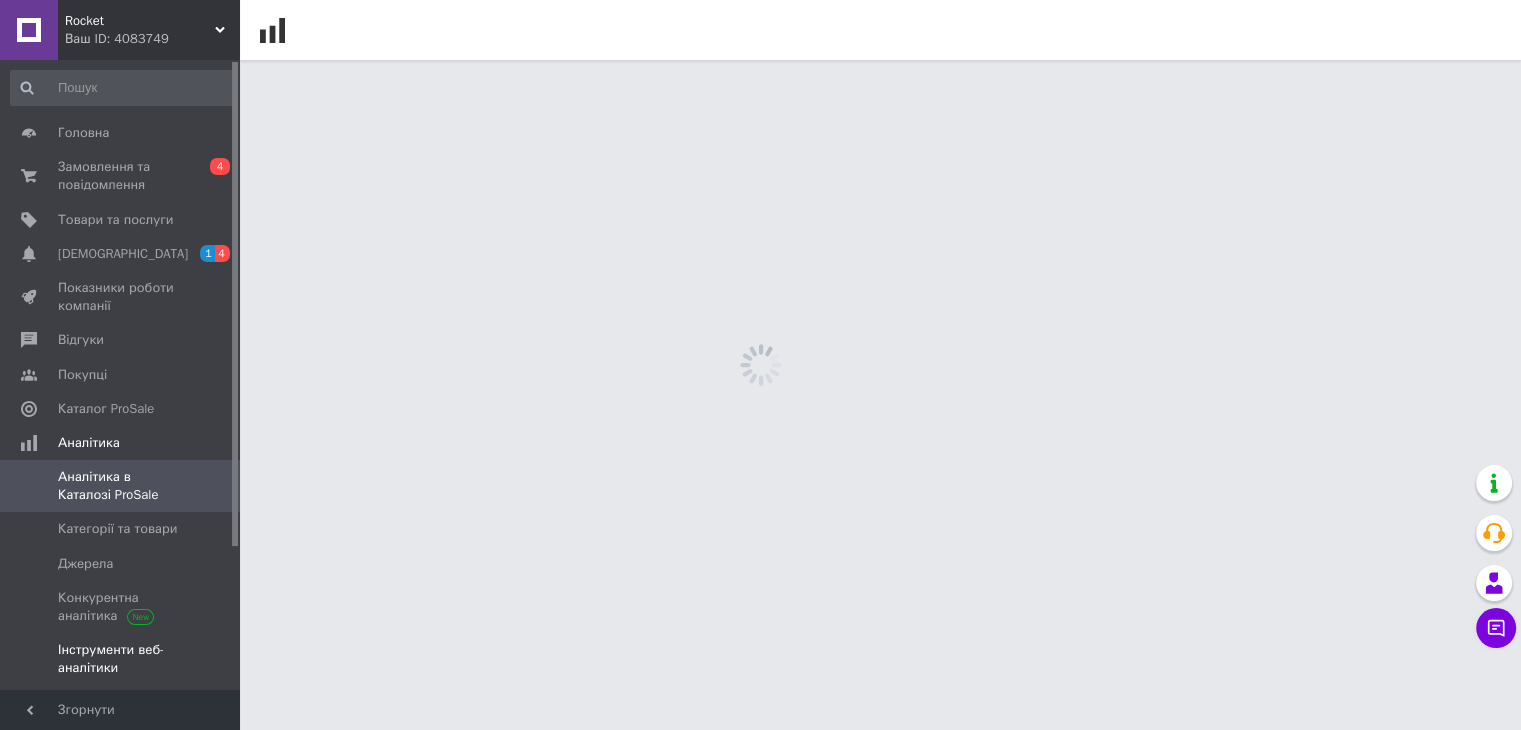 scroll, scrollTop: 0, scrollLeft: 0, axis: both 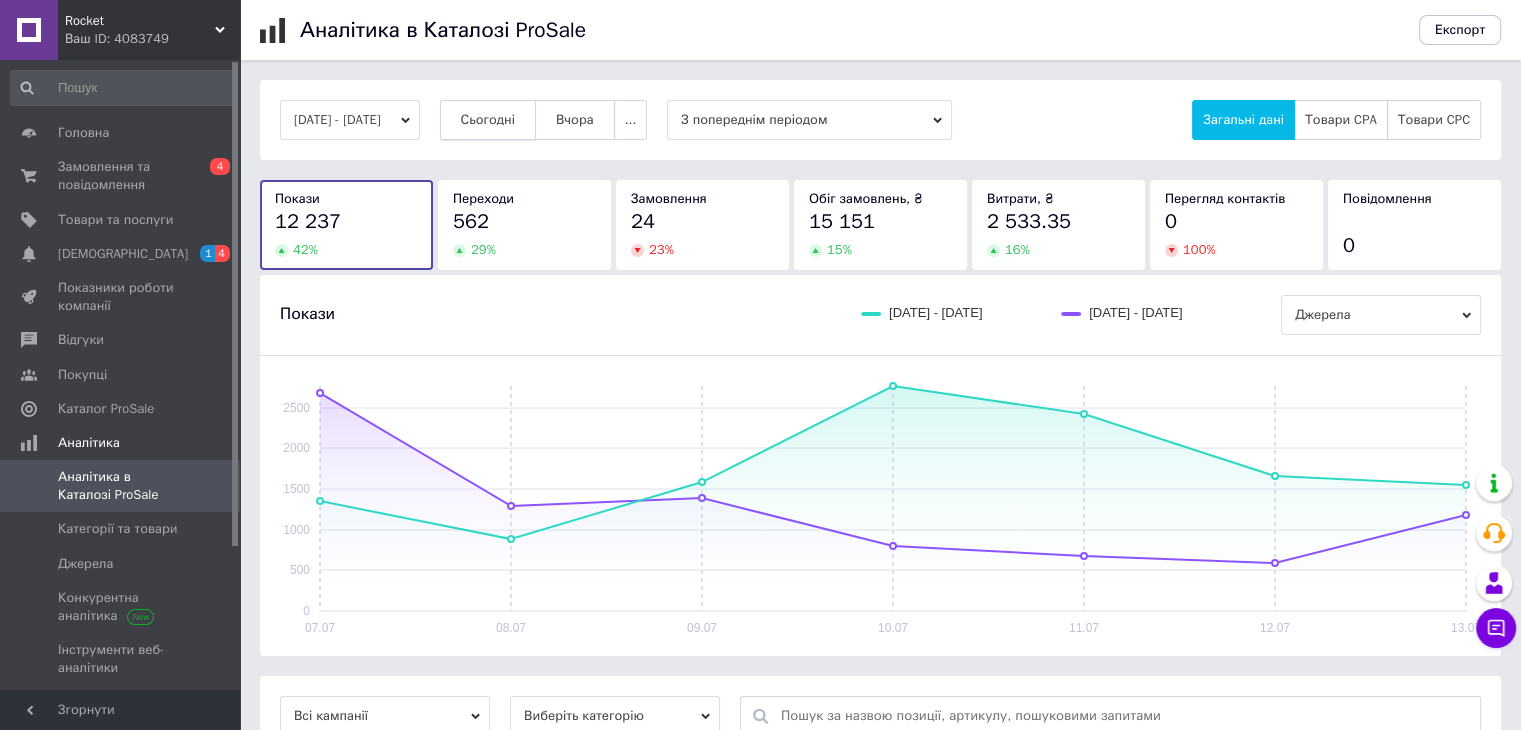 click on "Сьогодні" at bounding box center [488, 120] 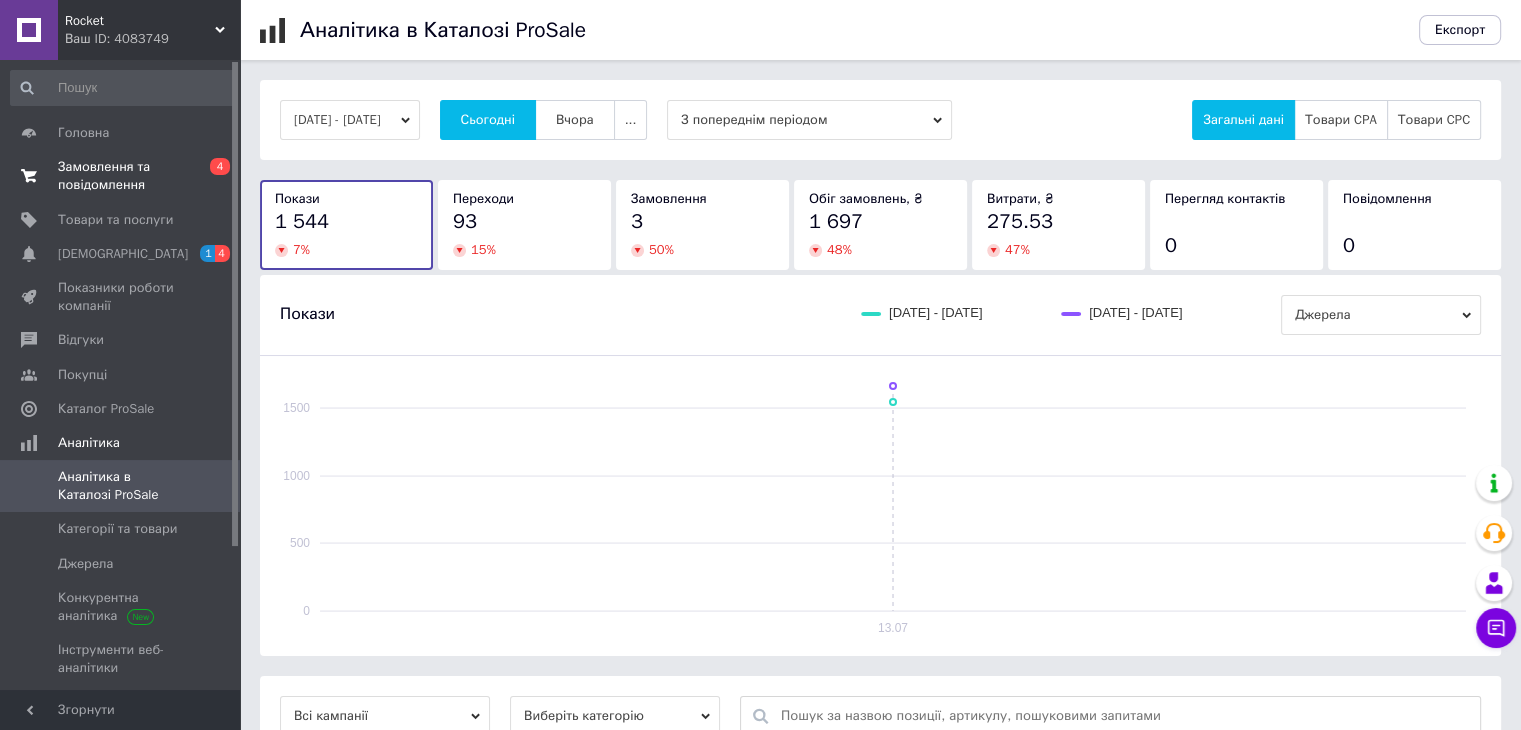 click on "Замовлення та повідомлення" at bounding box center (121, 176) 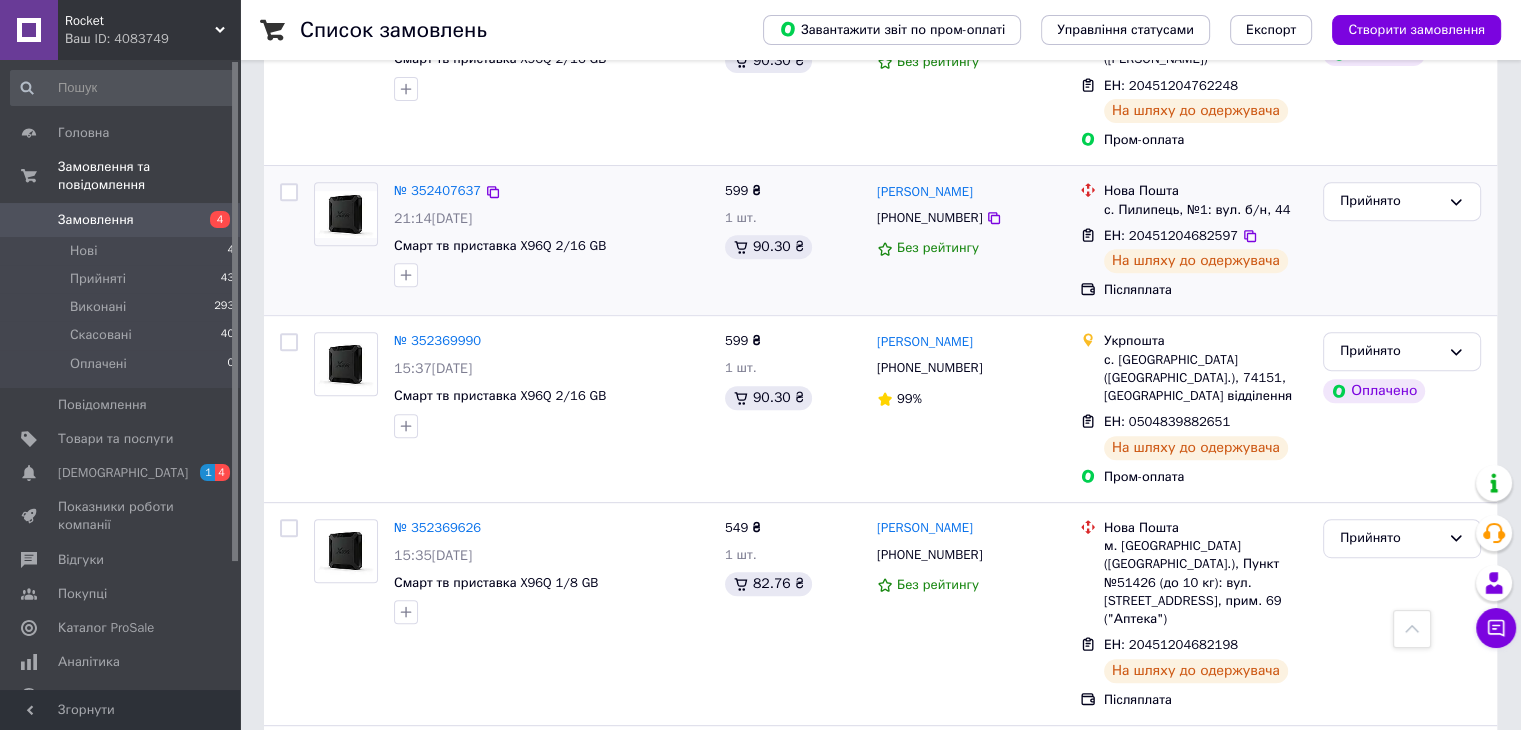 scroll, scrollTop: 800, scrollLeft: 0, axis: vertical 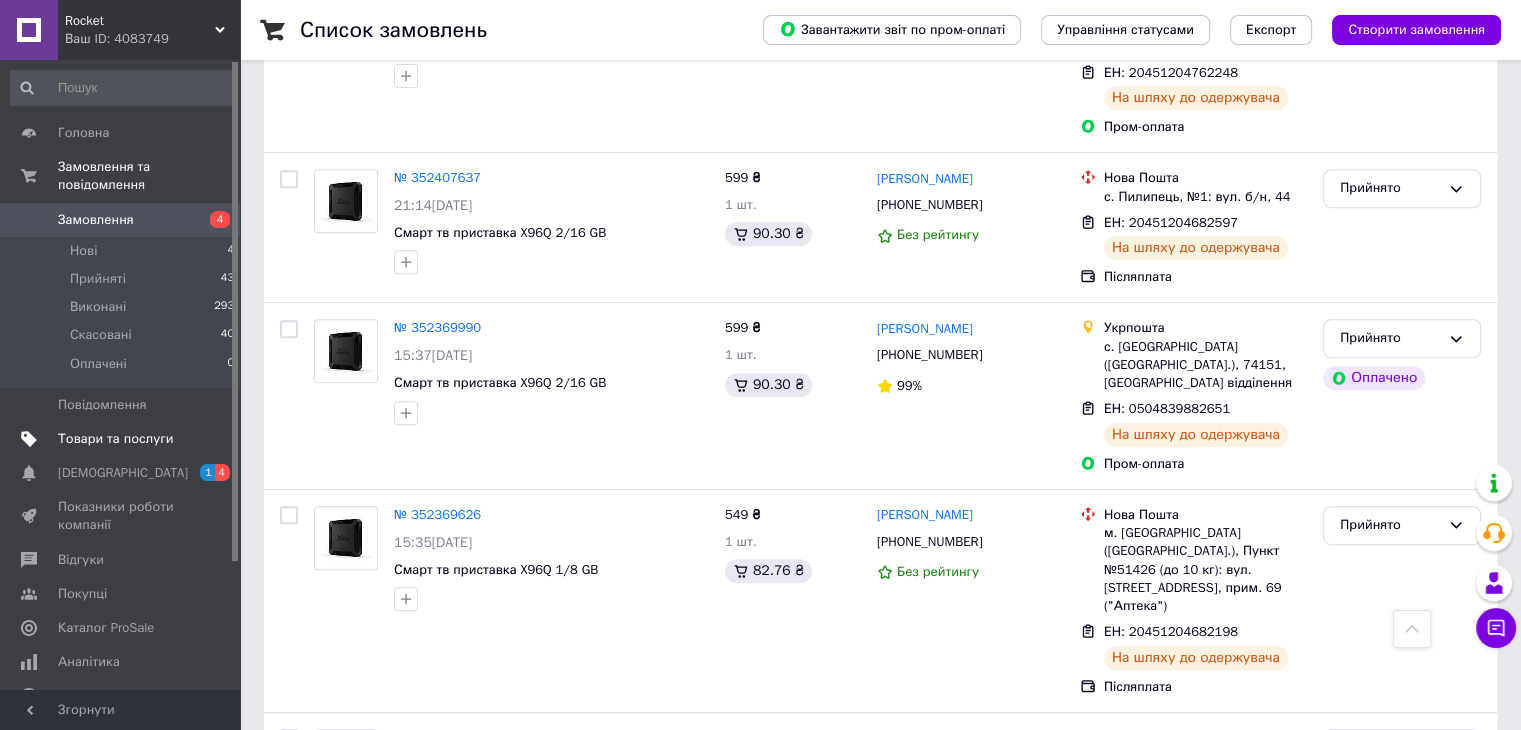 click on "Товари та послуги" at bounding box center (115, 439) 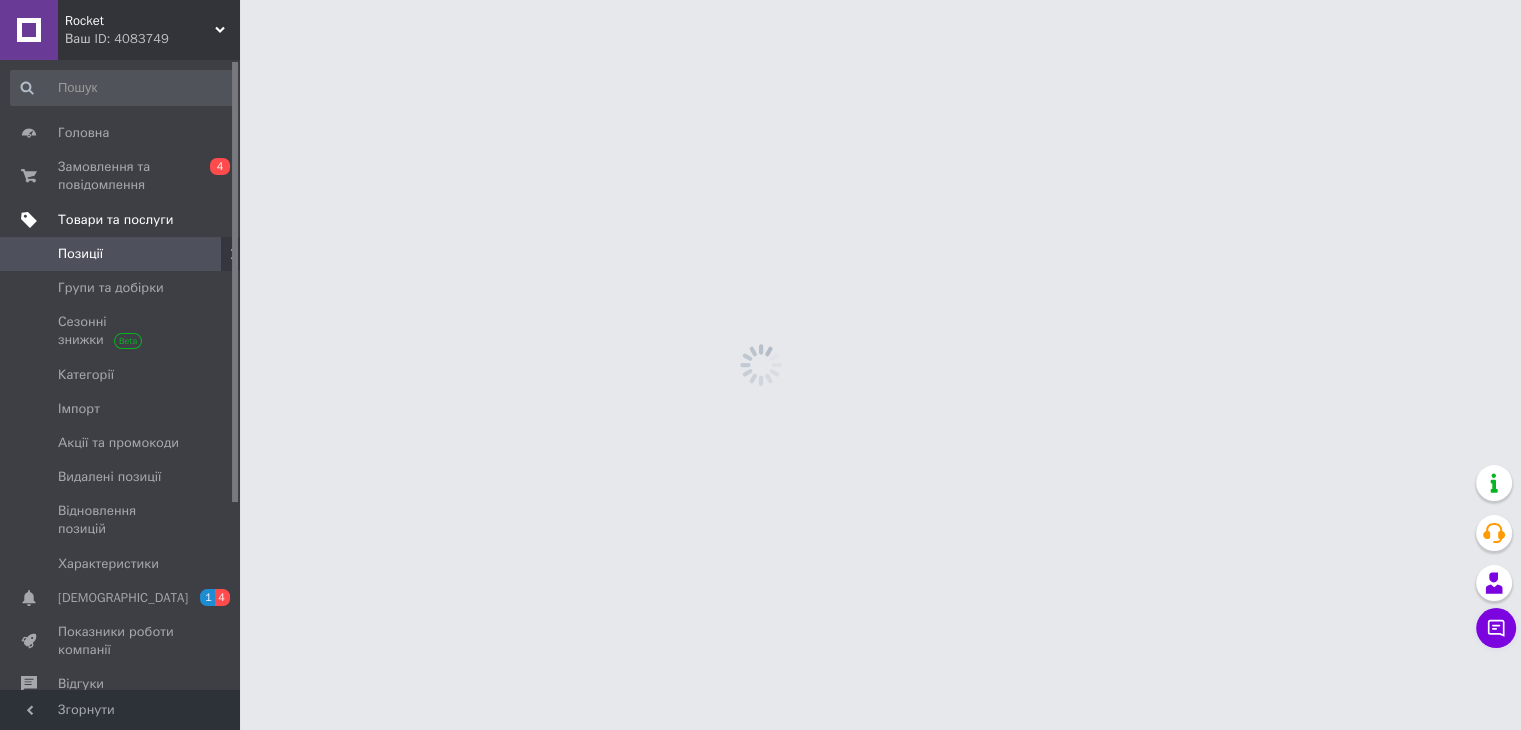scroll, scrollTop: 0, scrollLeft: 0, axis: both 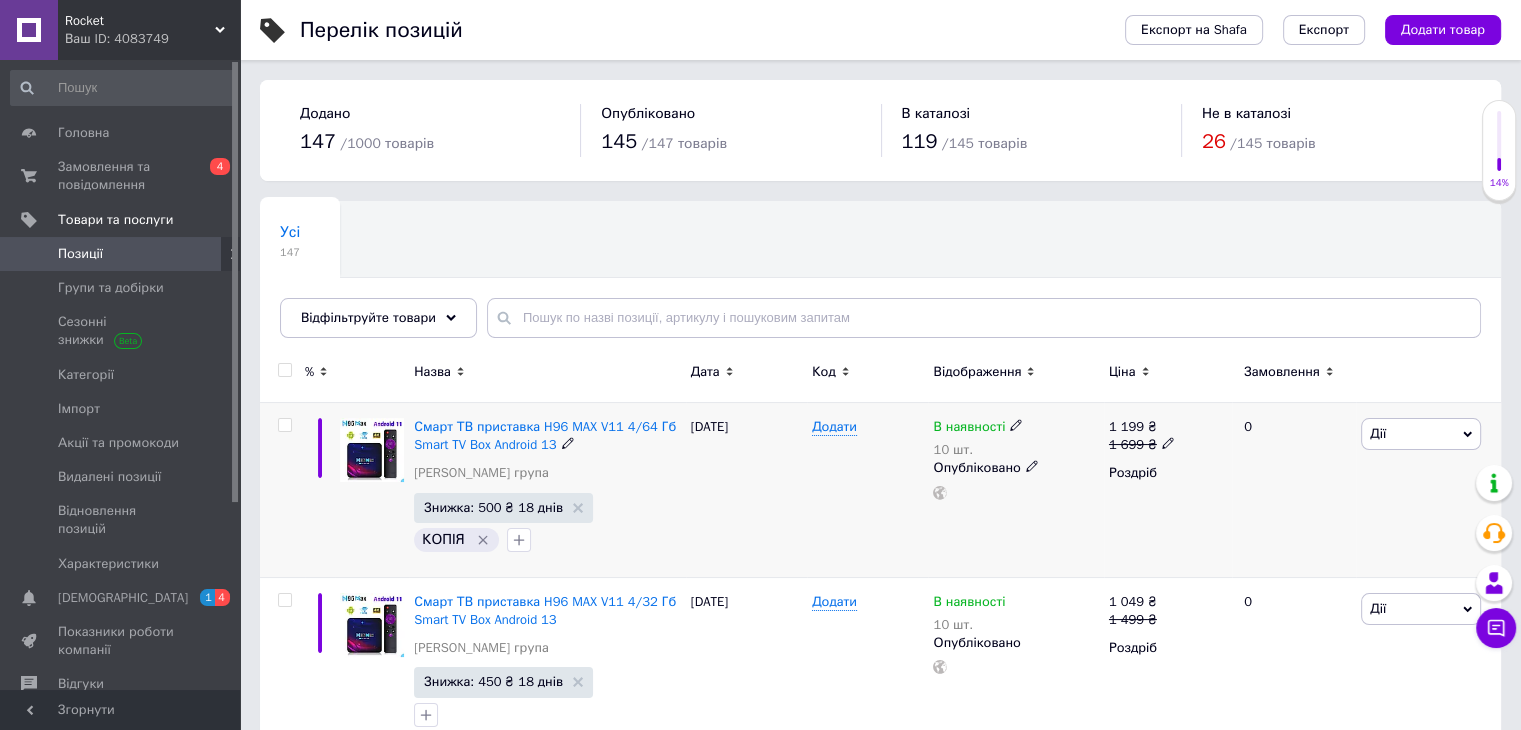 click on "Знижка: 500 ₴ 18 днів" at bounding box center (493, 507) 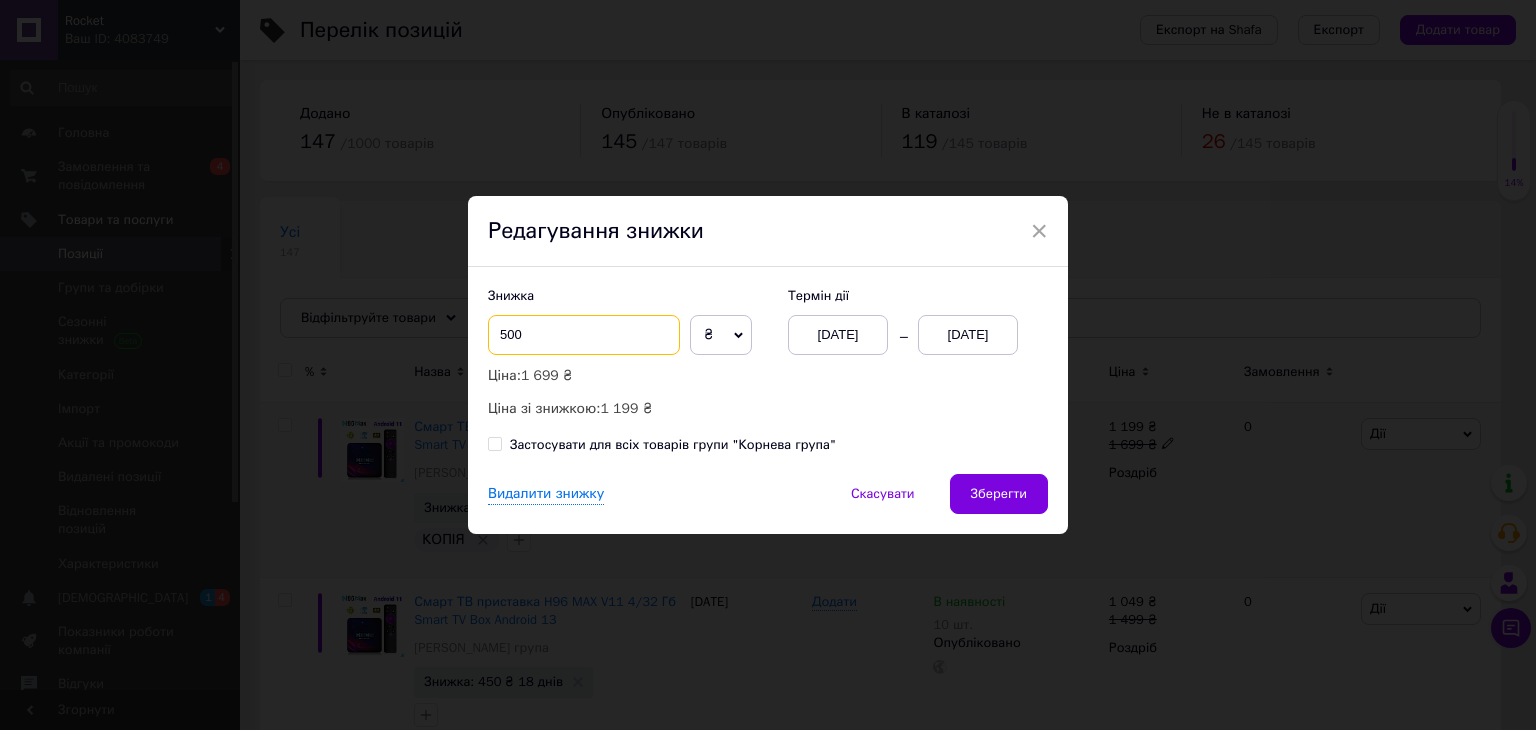 click on "500" at bounding box center (584, 335) 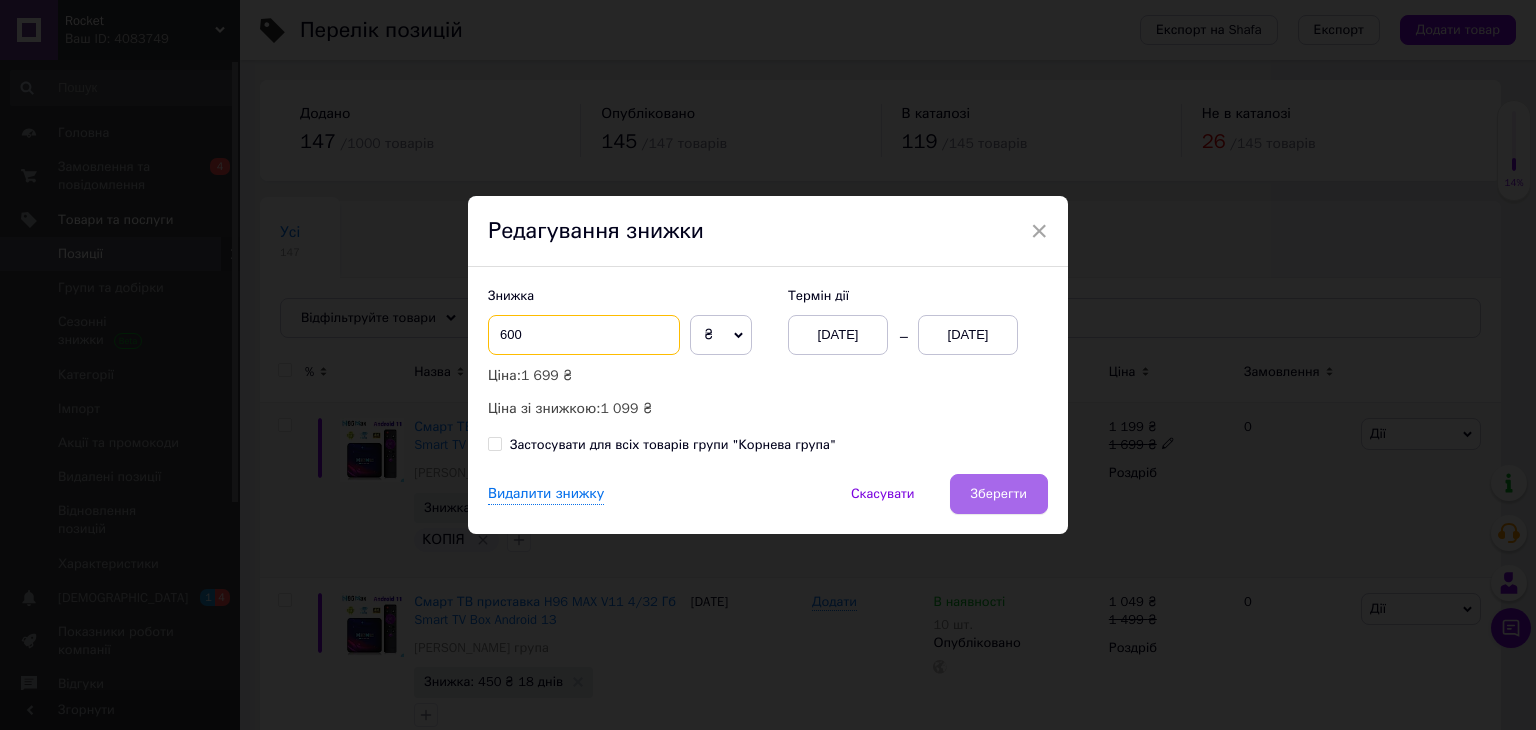 type on "600" 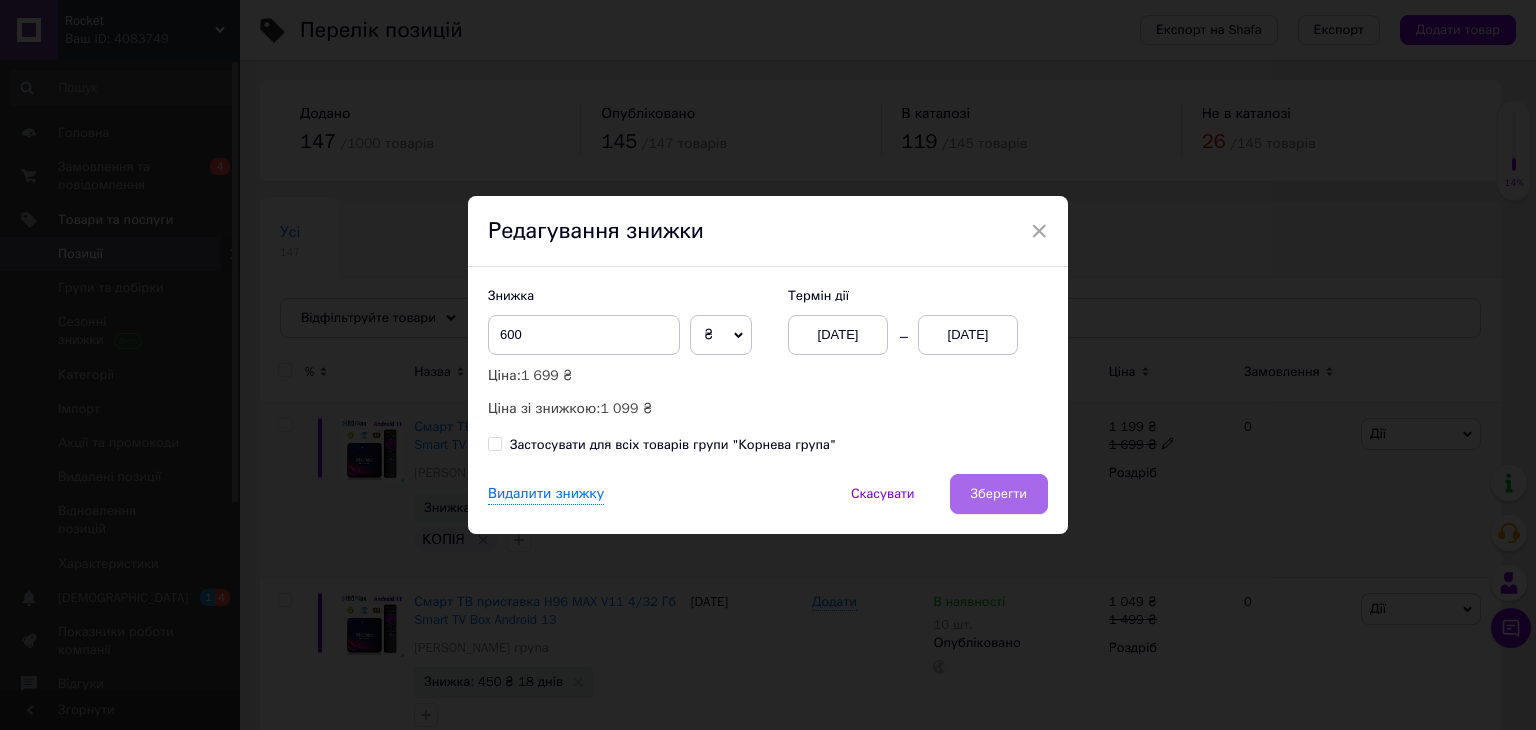 click on "Зберегти" at bounding box center [999, 494] 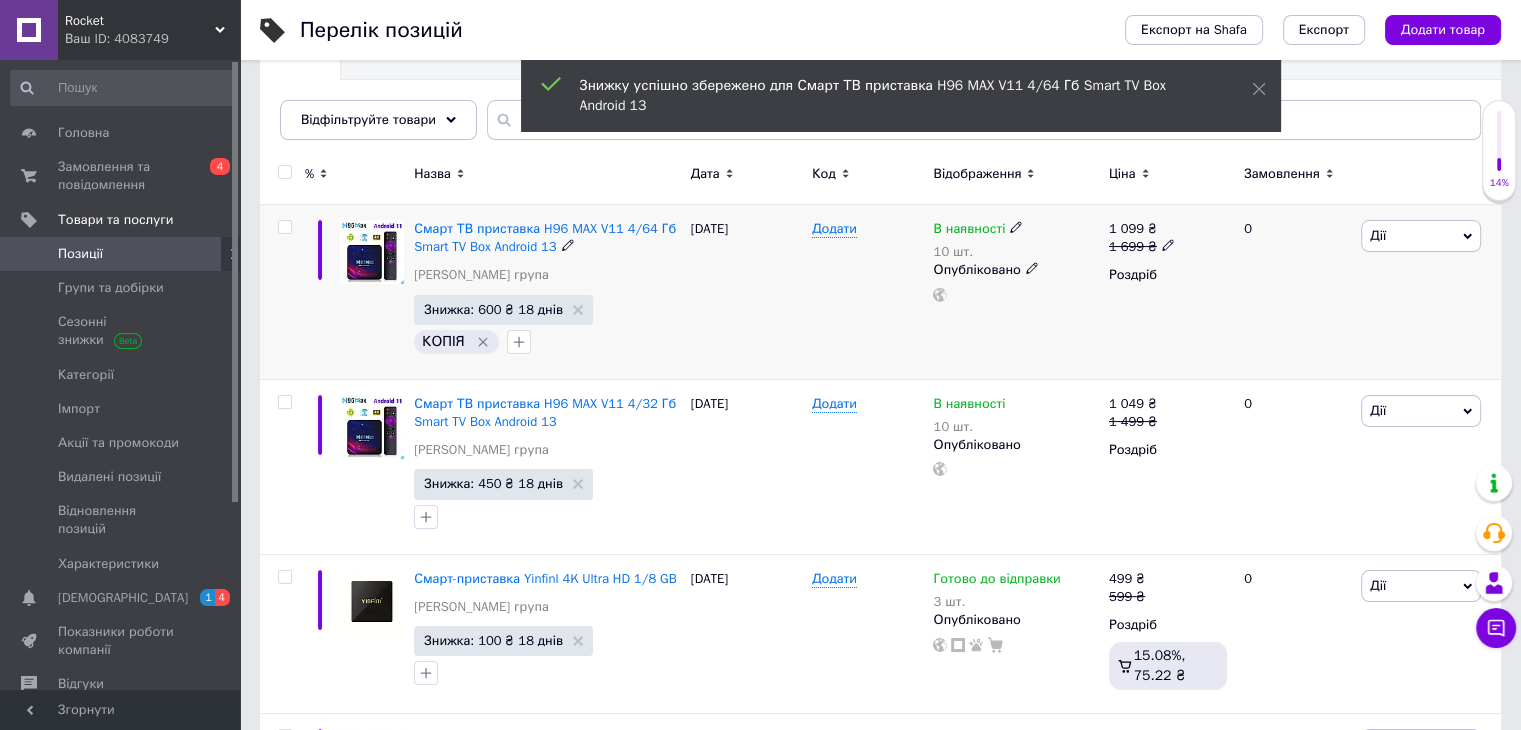 scroll, scrollTop: 200, scrollLeft: 0, axis: vertical 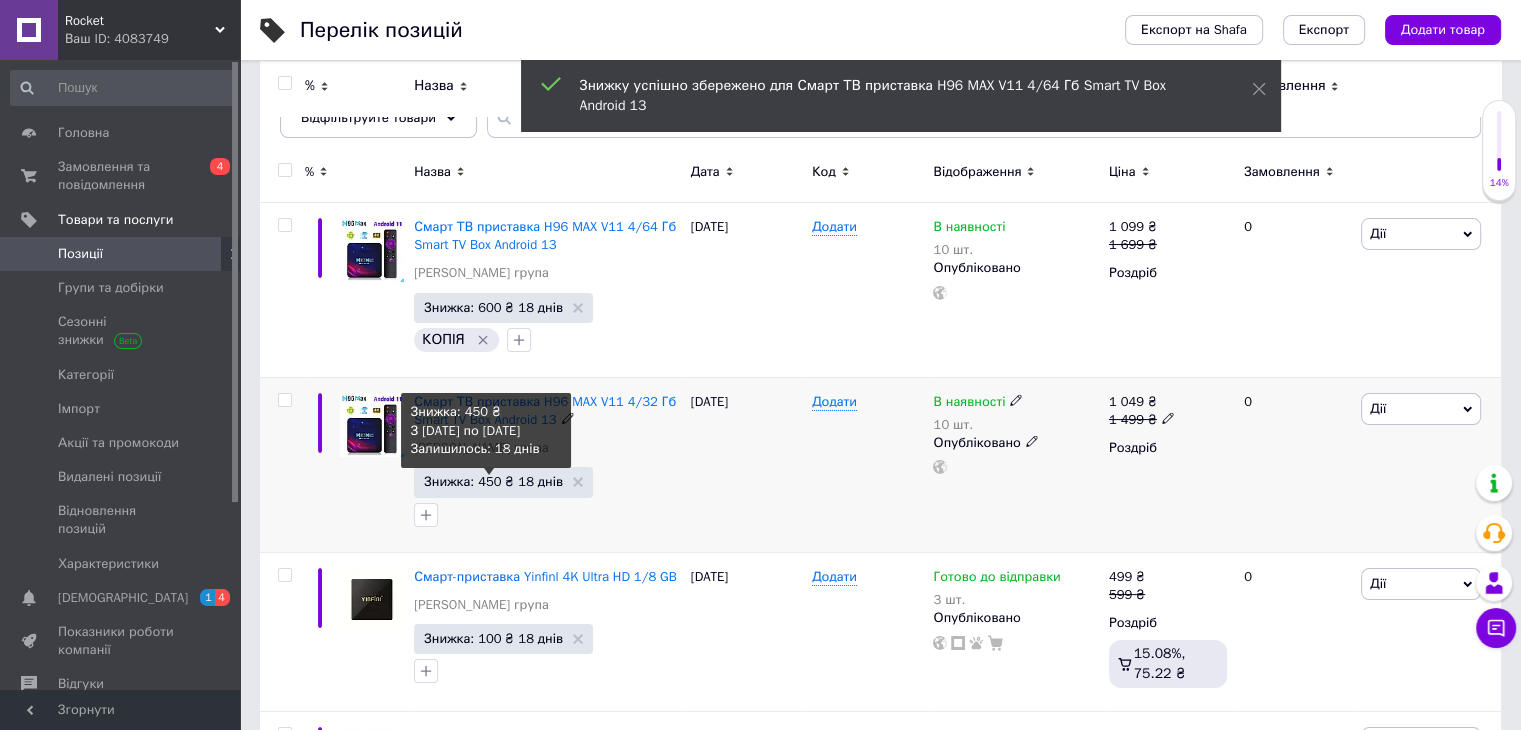 click on "Знижка: 450 ₴ 18 днів" at bounding box center (493, 481) 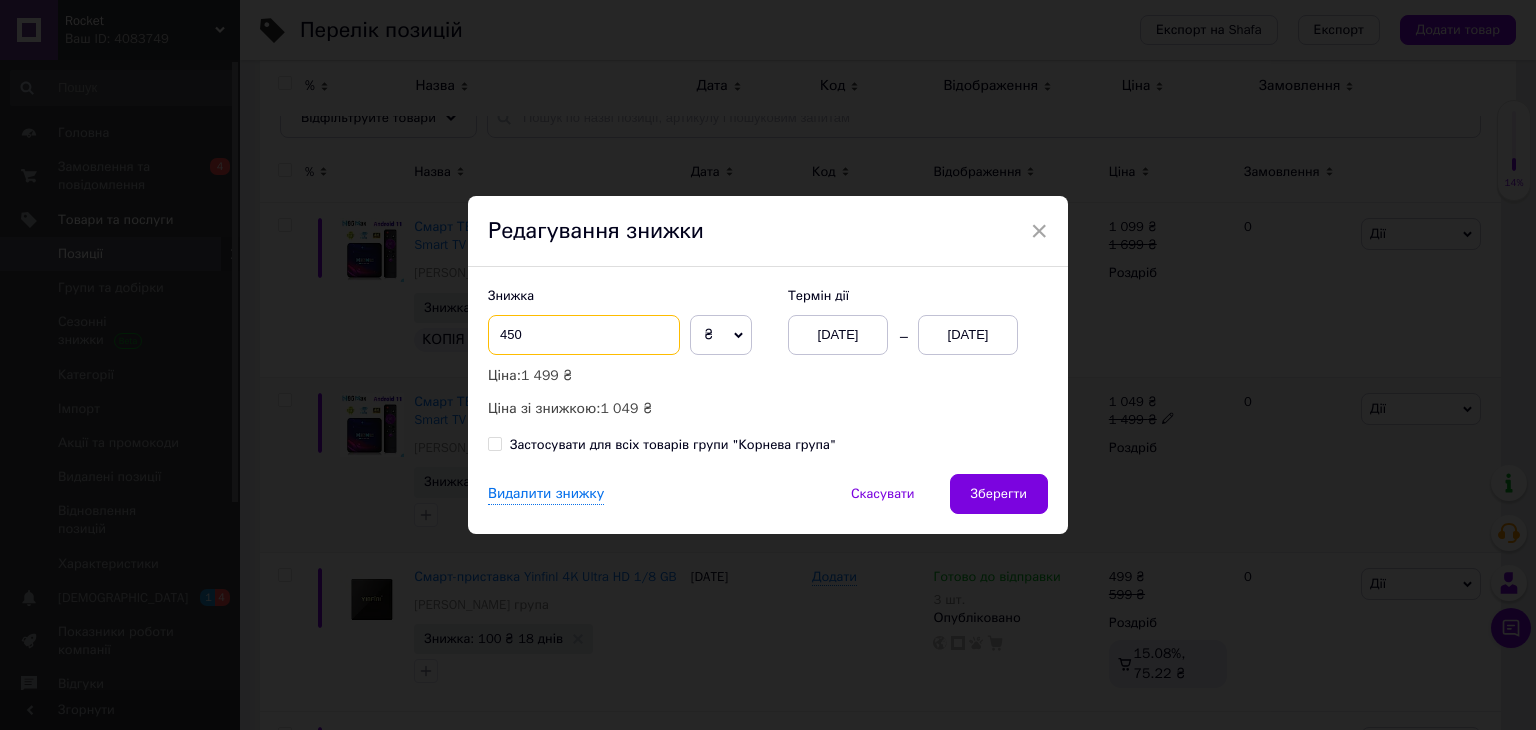 click on "450" at bounding box center (584, 335) 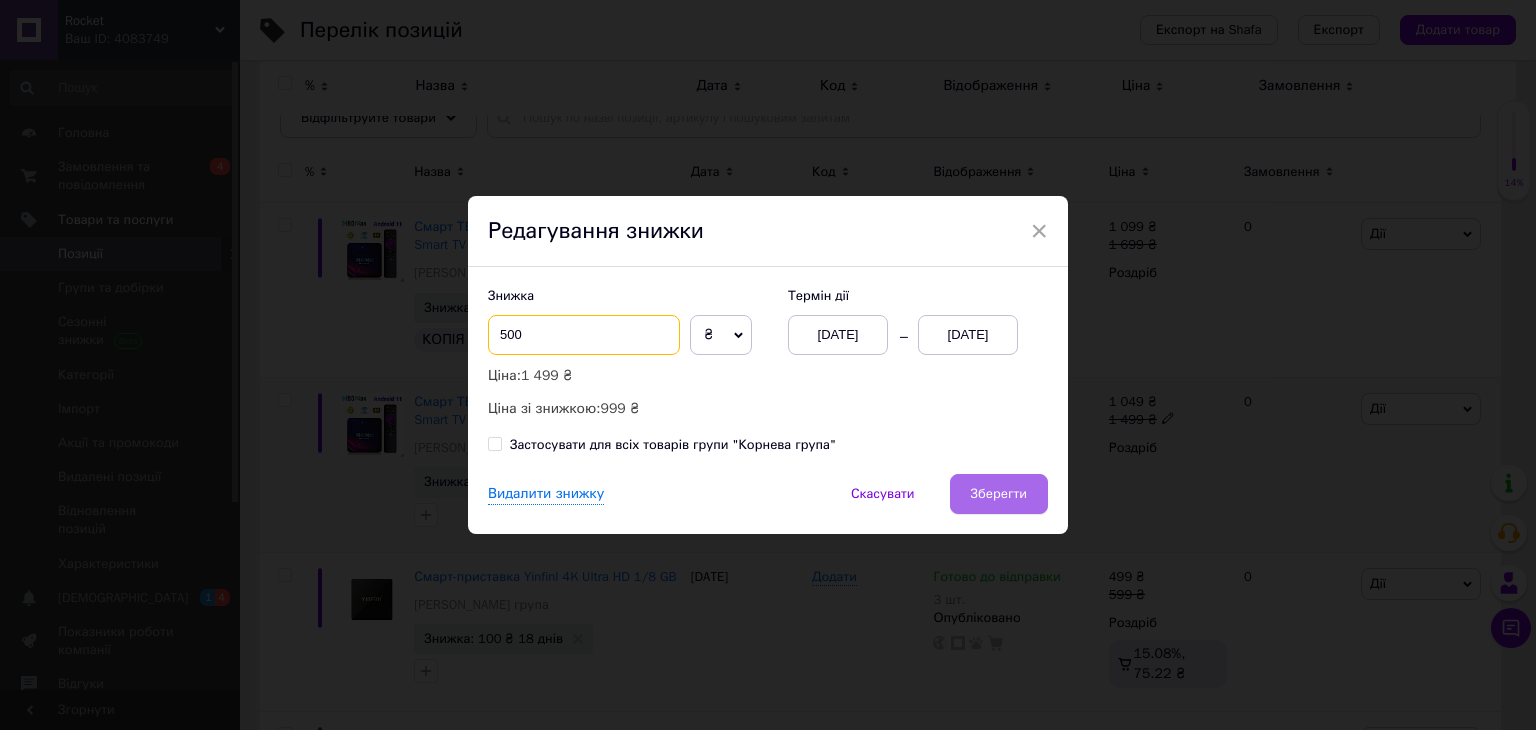 type on "500" 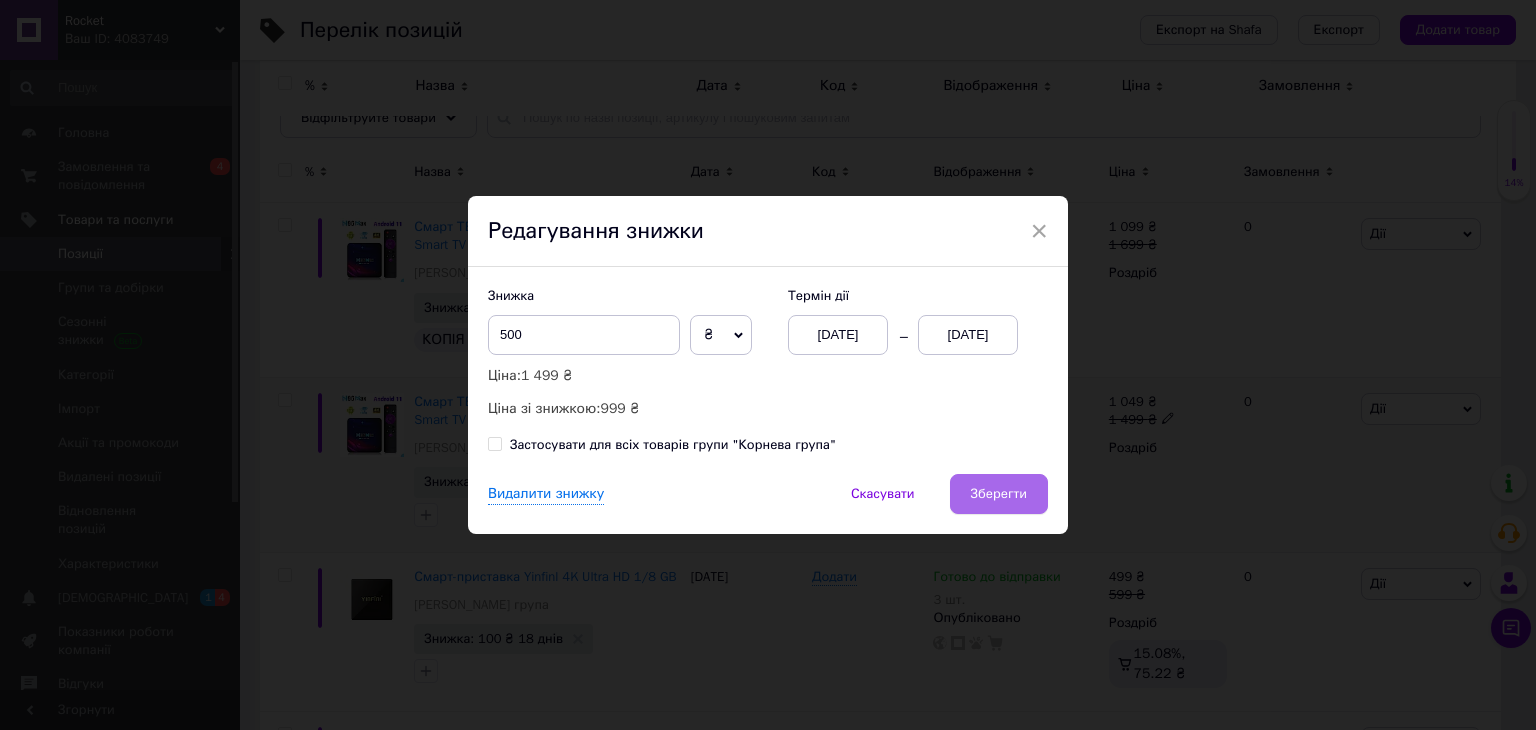 click on "Зберегти" at bounding box center (999, 494) 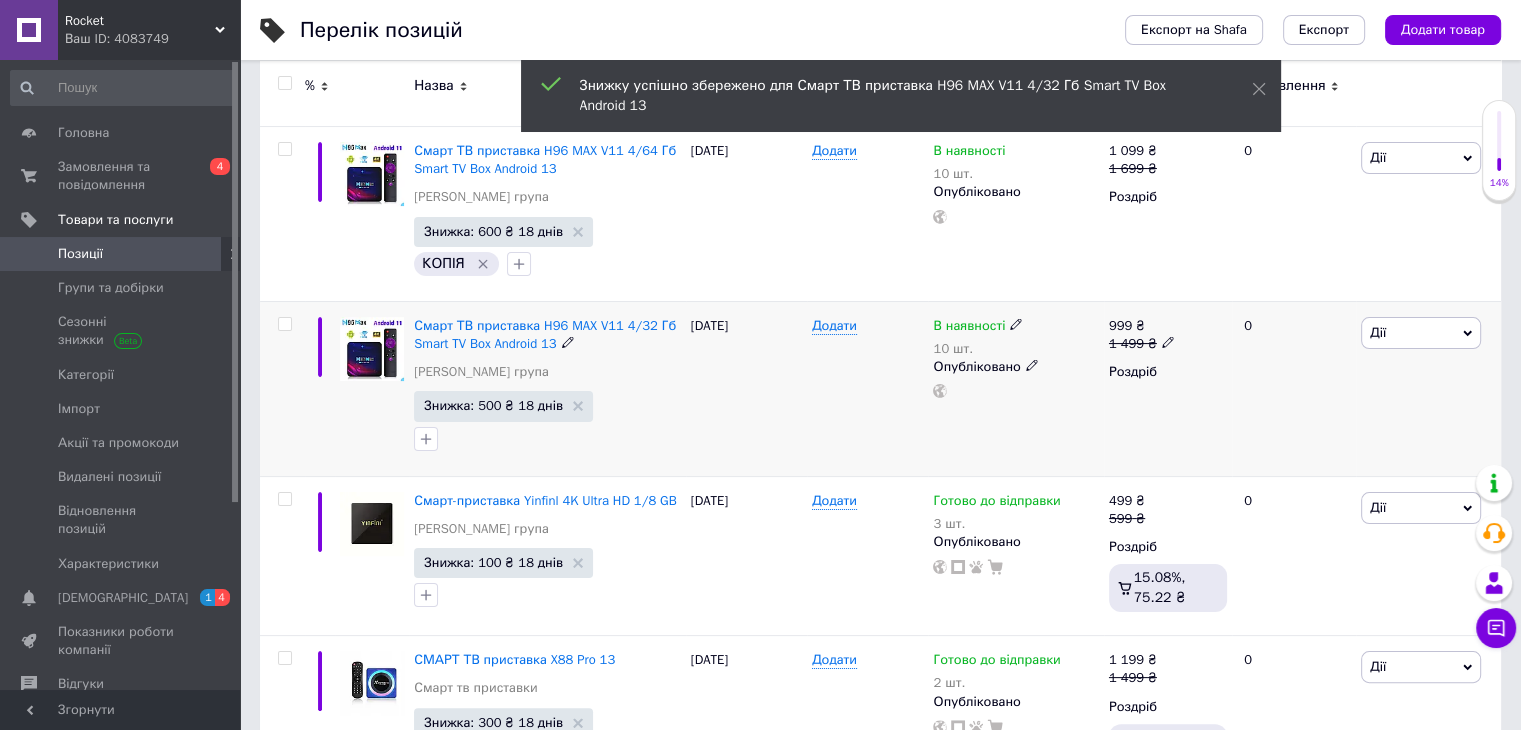 scroll, scrollTop: 500, scrollLeft: 0, axis: vertical 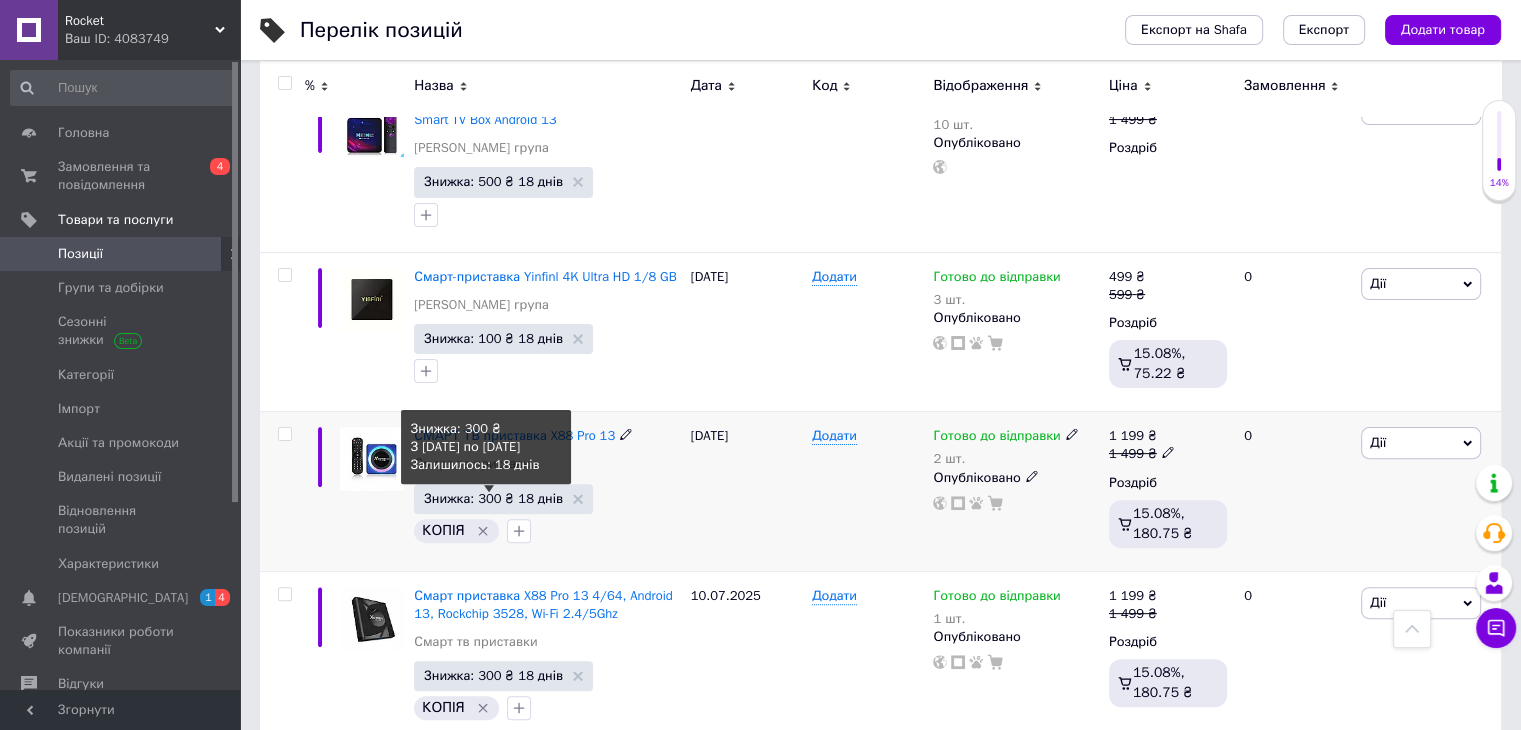 click on "Знижка: 300 ₴ 18 днів" at bounding box center [493, 498] 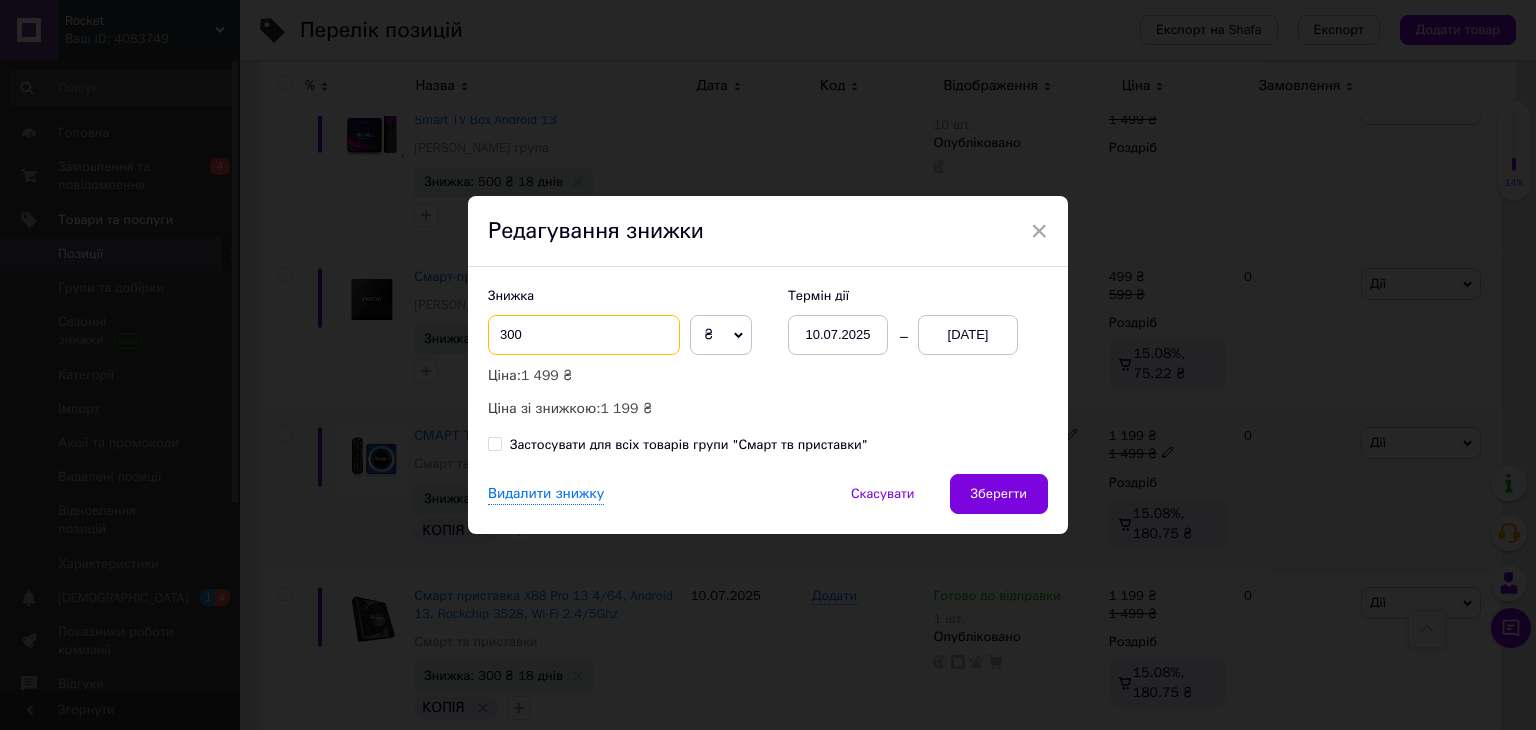 click on "300" at bounding box center [584, 335] 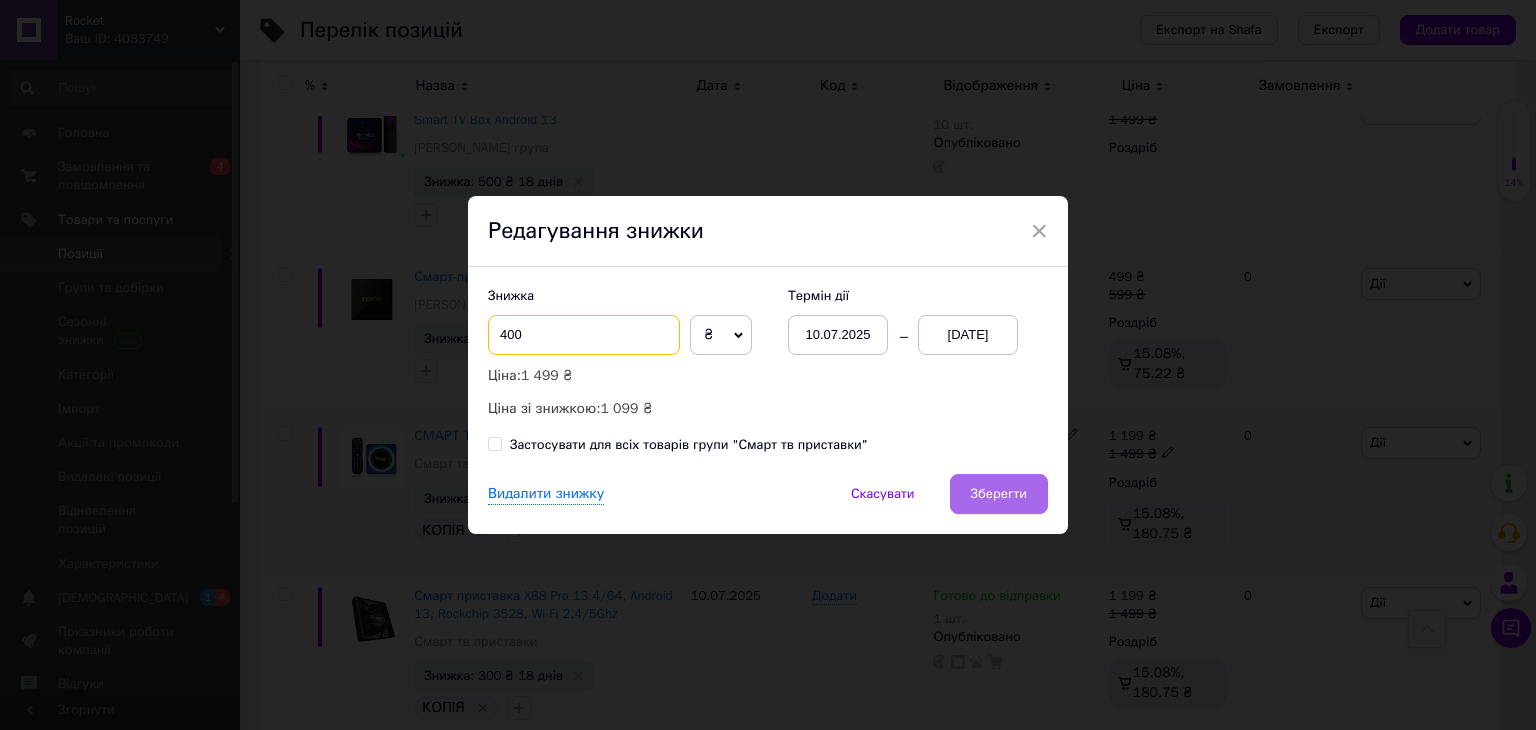type on "400" 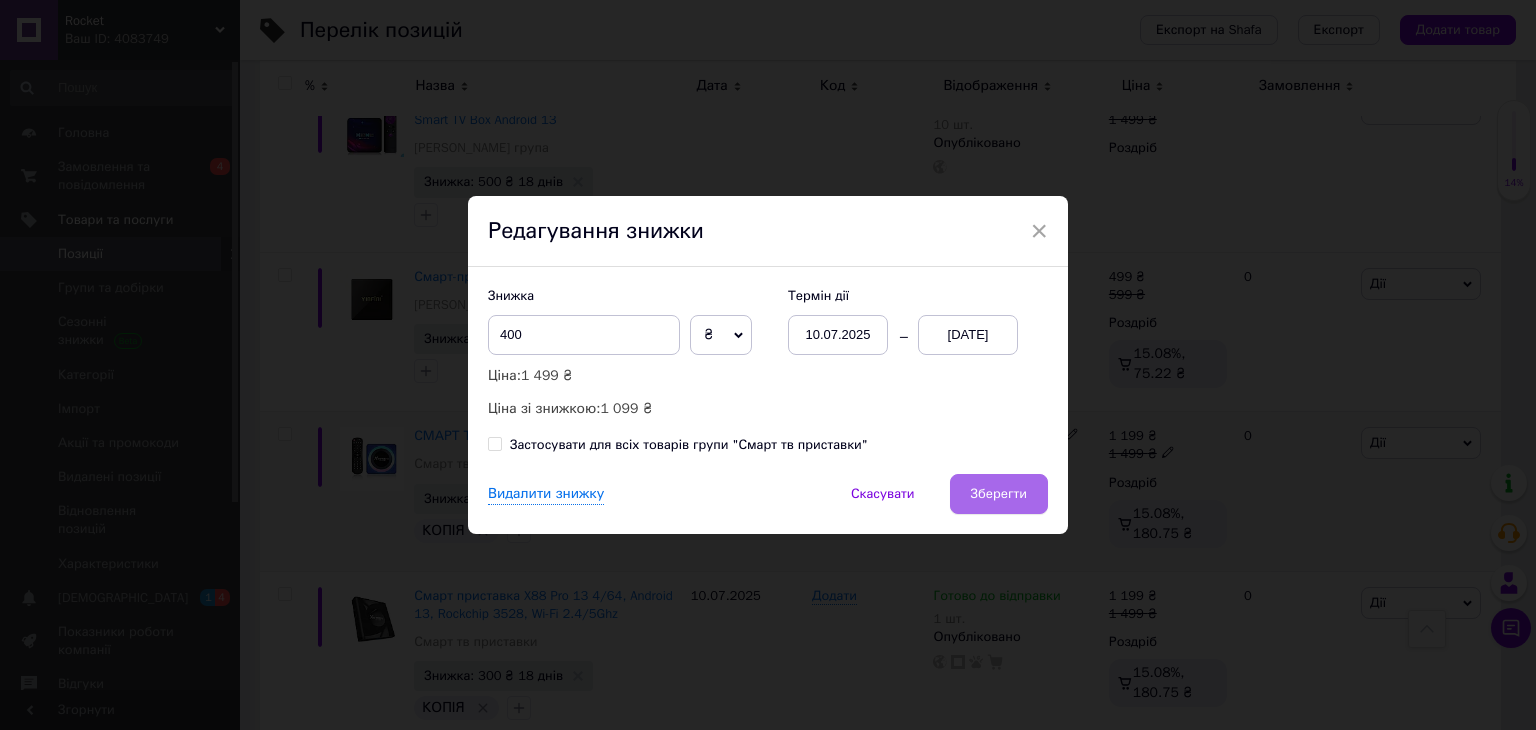 click on "Зберегти" at bounding box center [999, 494] 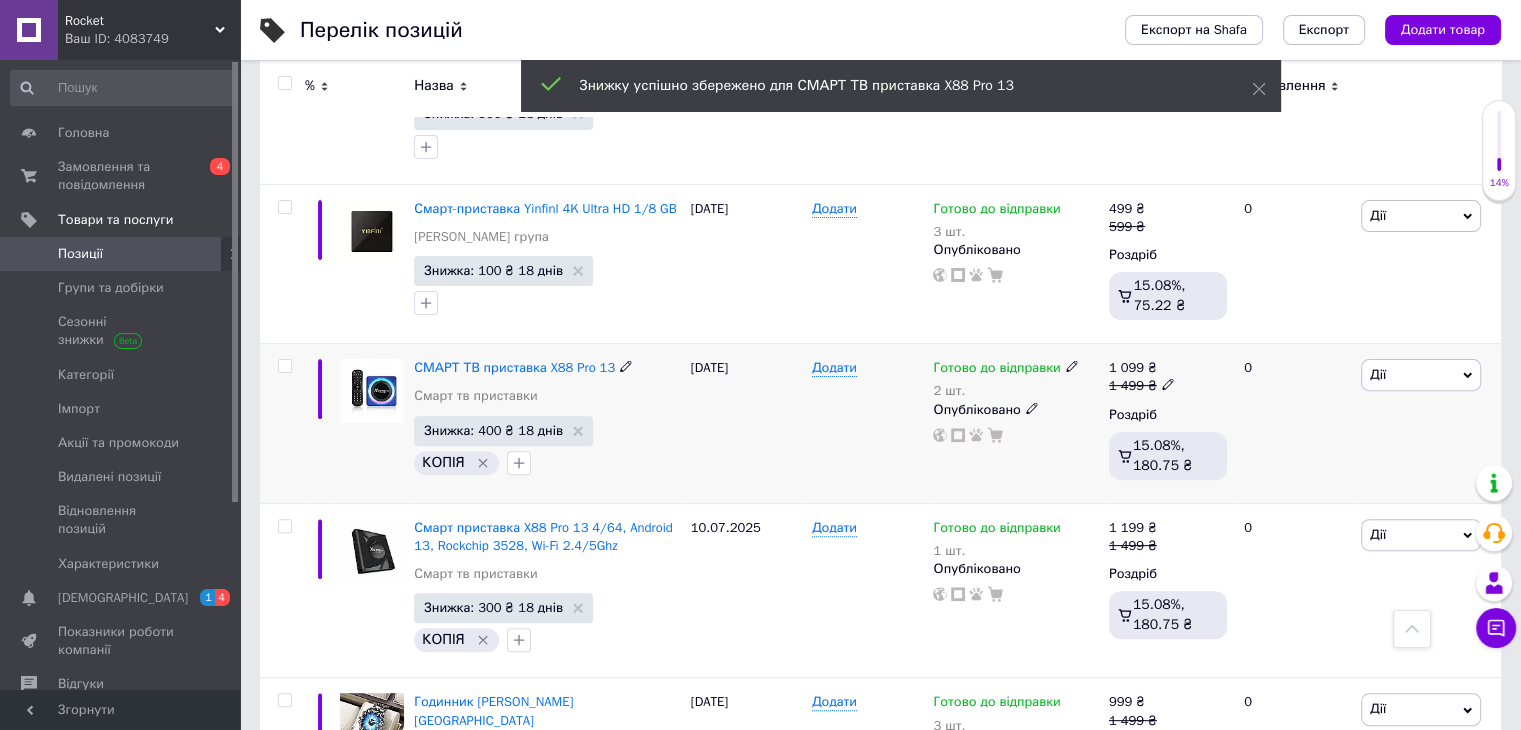 scroll, scrollTop: 600, scrollLeft: 0, axis: vertical 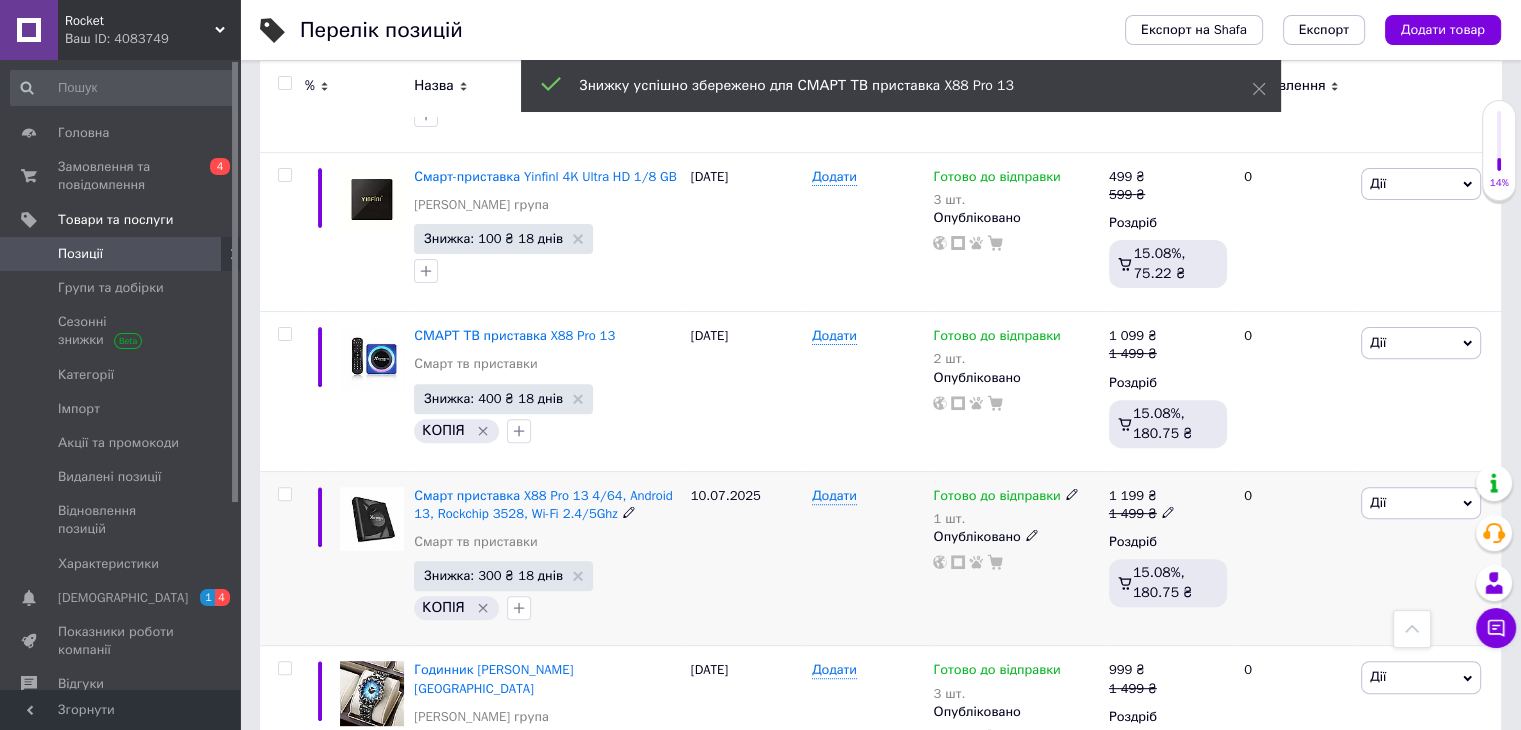 click on "Знижка: 300 ₴ 18 днів" at bounding box center (503, 576) 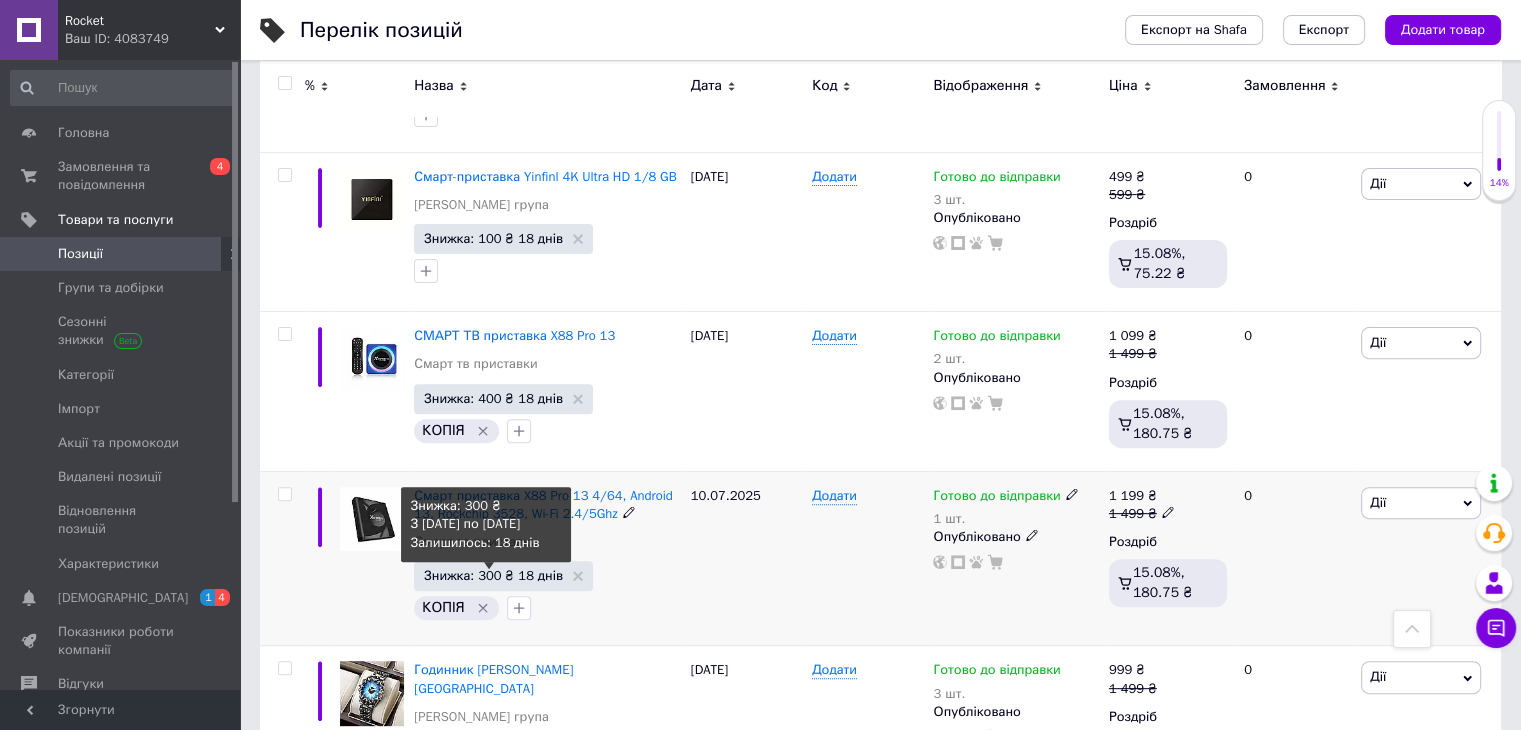 click on "Знижка: 300 ₴ 18 днів" at bounding box center [493, 575] 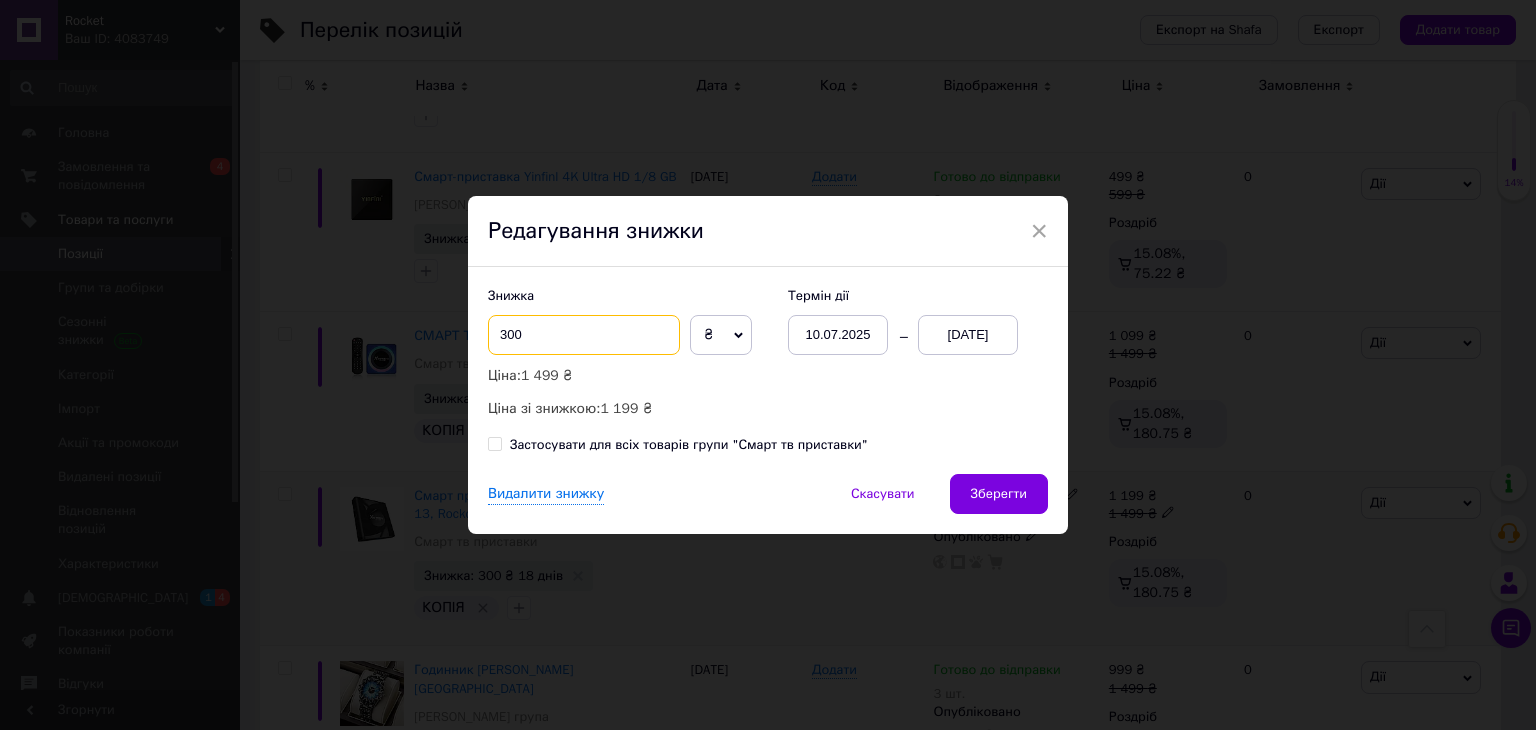click on "300" at bounding box center [584, 335] 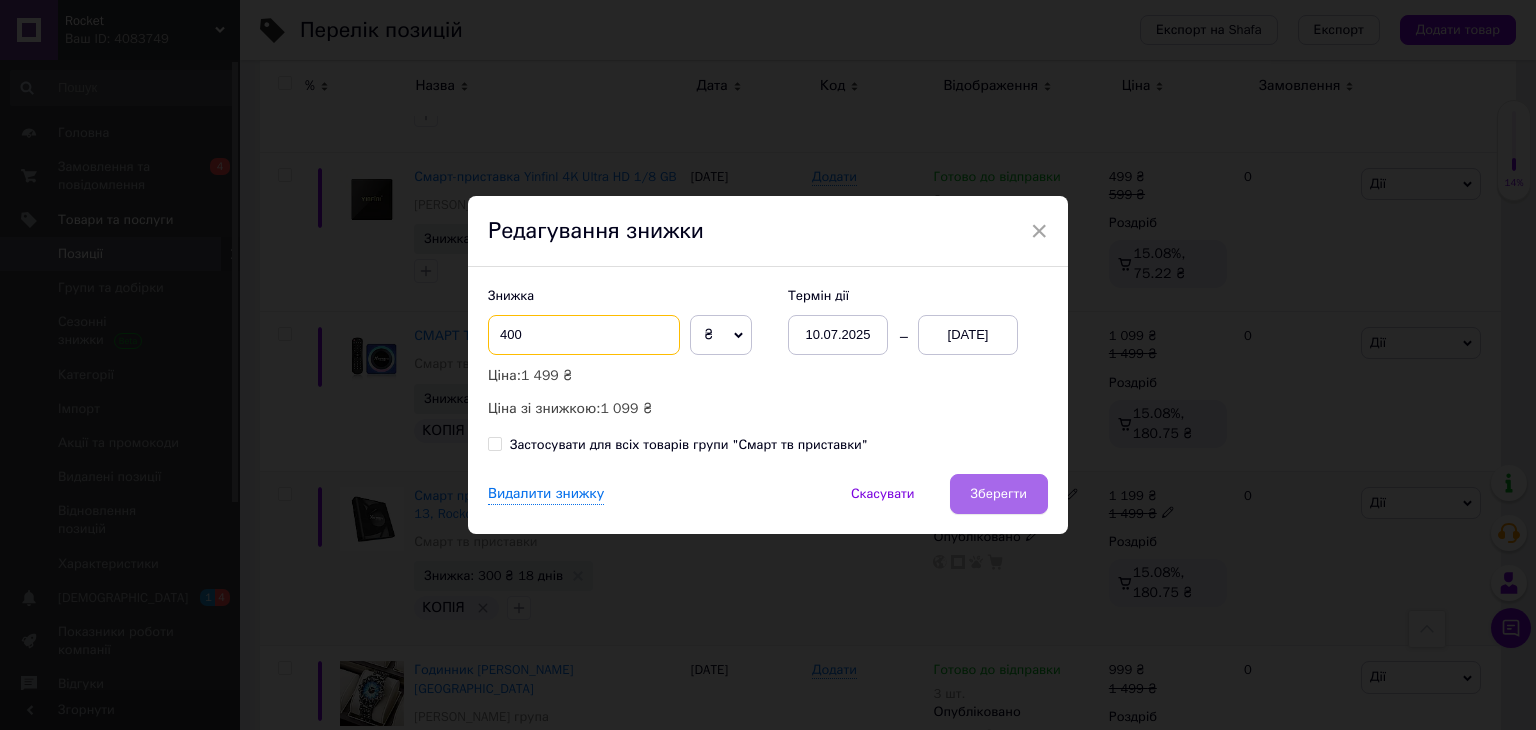 type on "400" 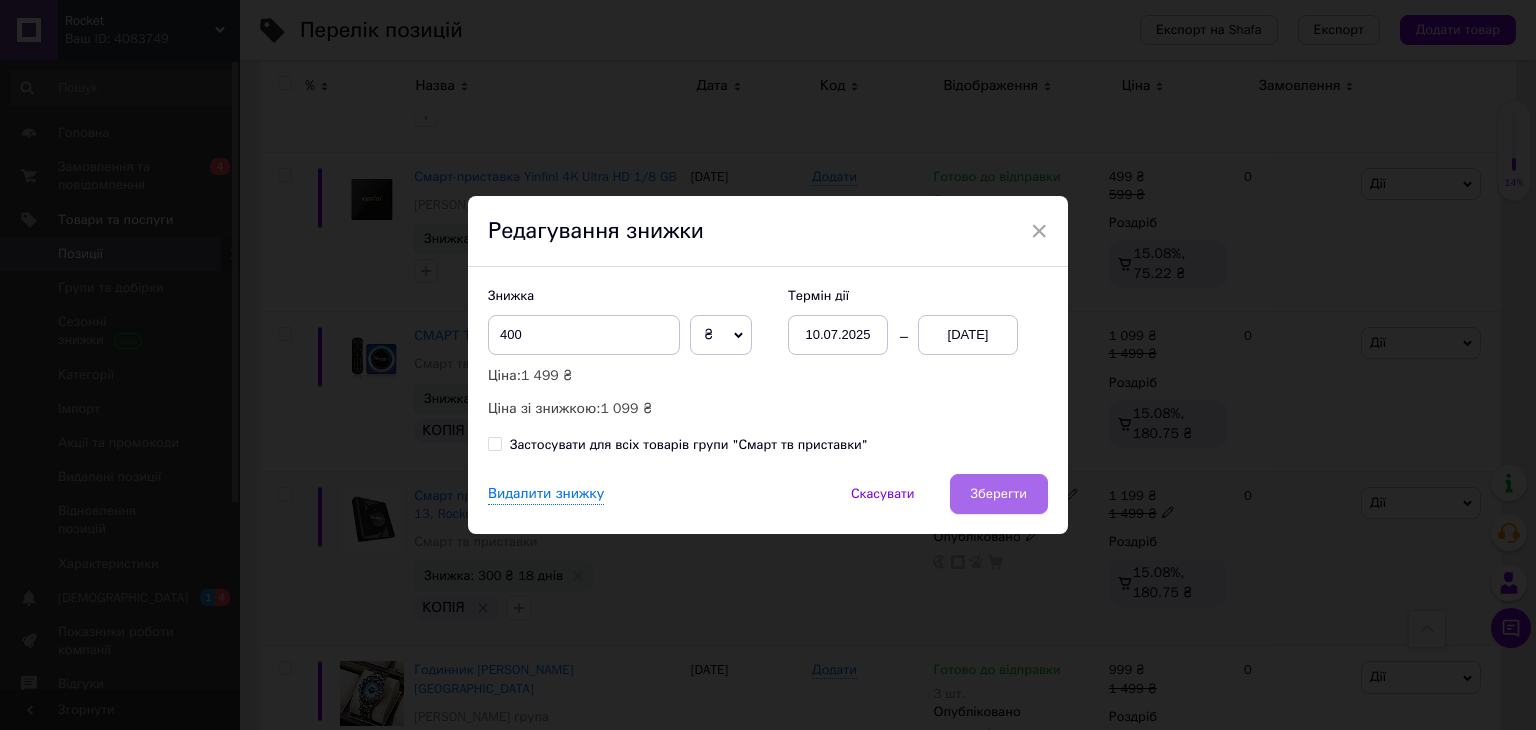 click on "Зберегти" at bounding box center [999, 494] 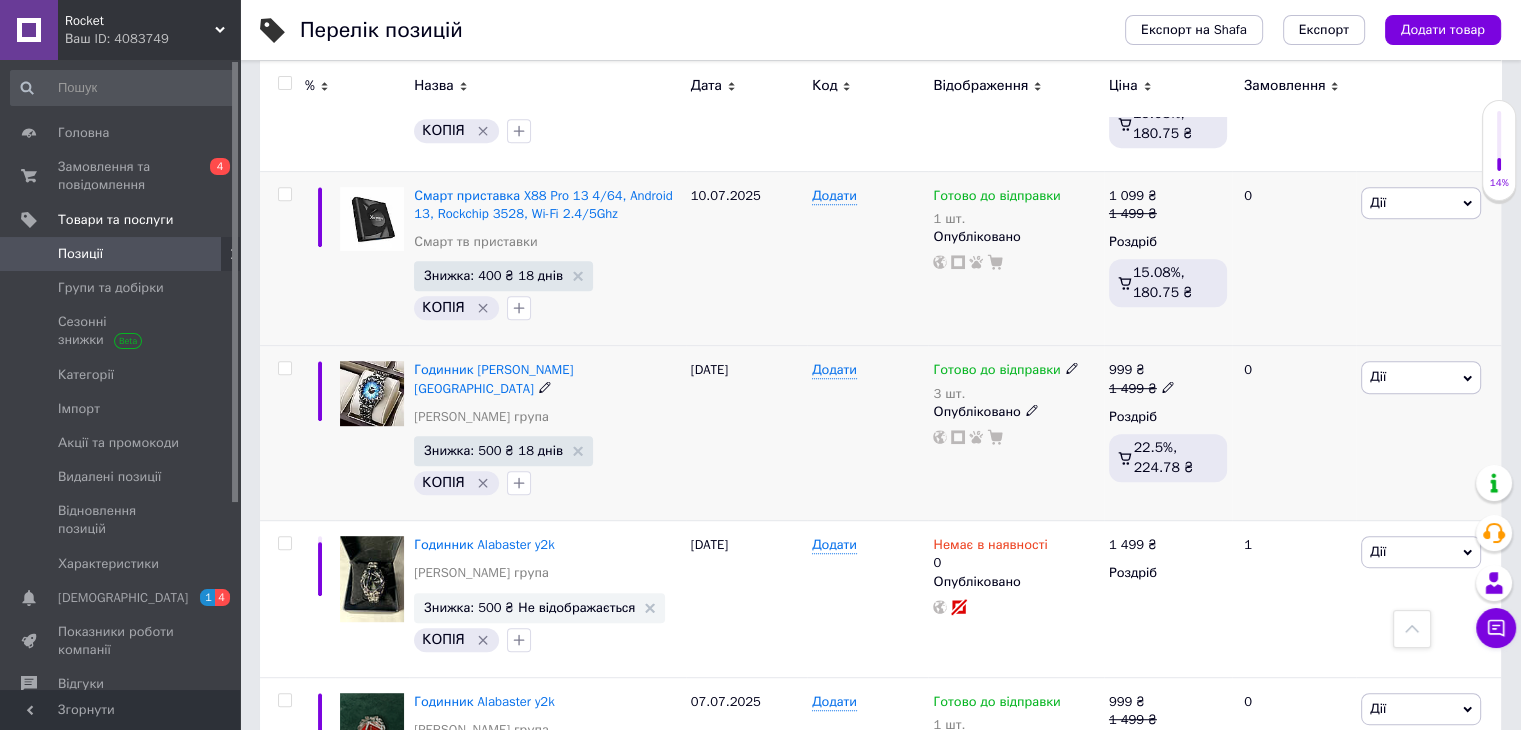 scroll, scrollTop: 1000, scrollLeft: 0, axis: vertical 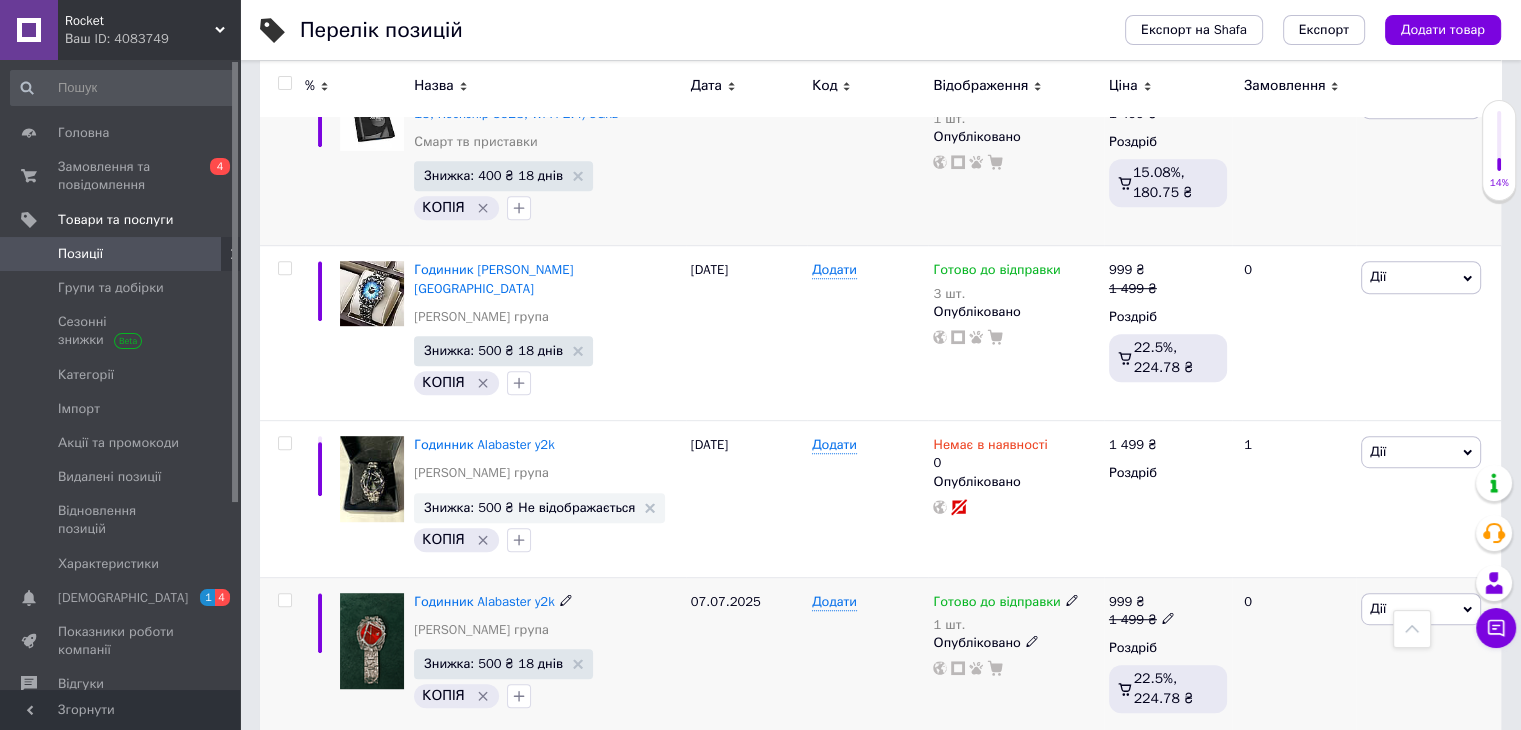 click 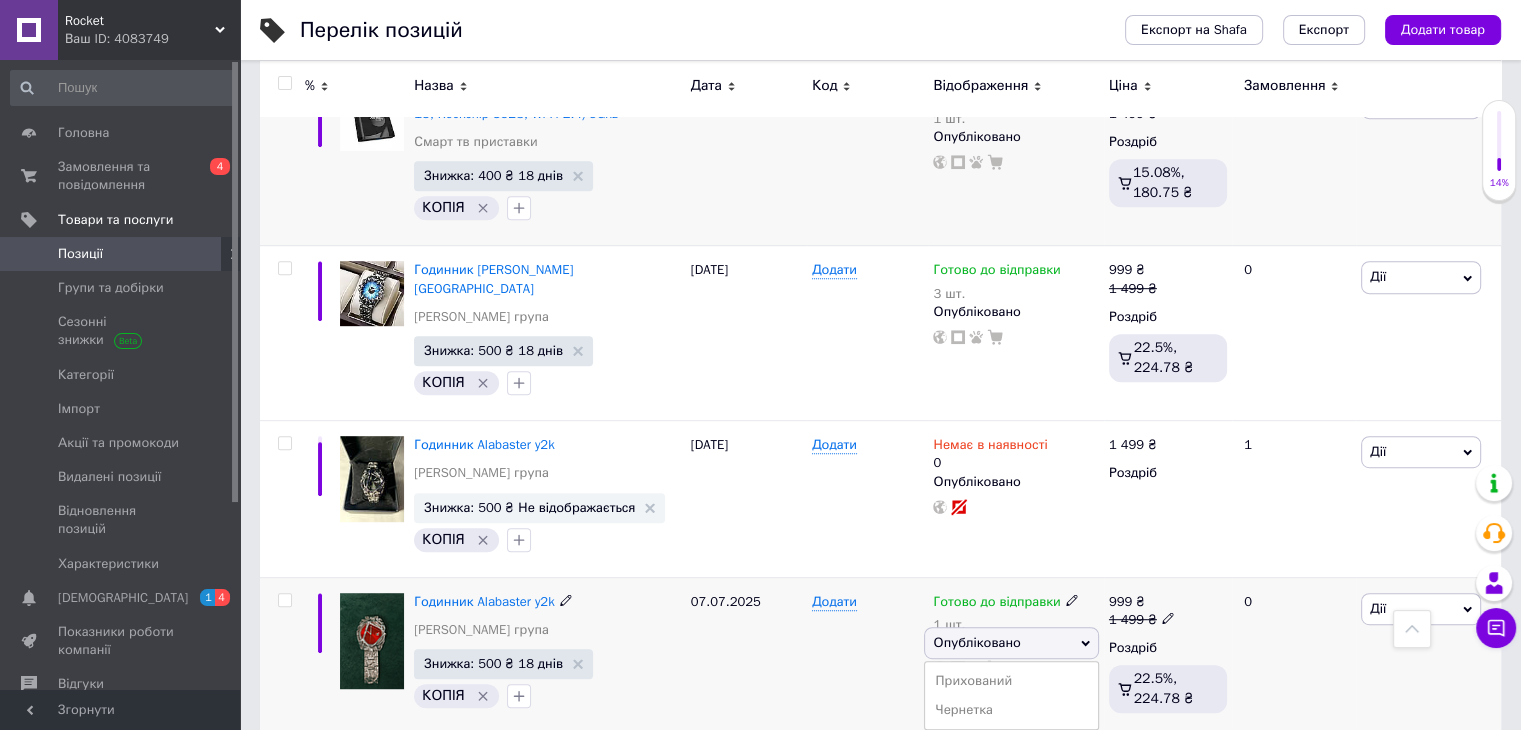 click 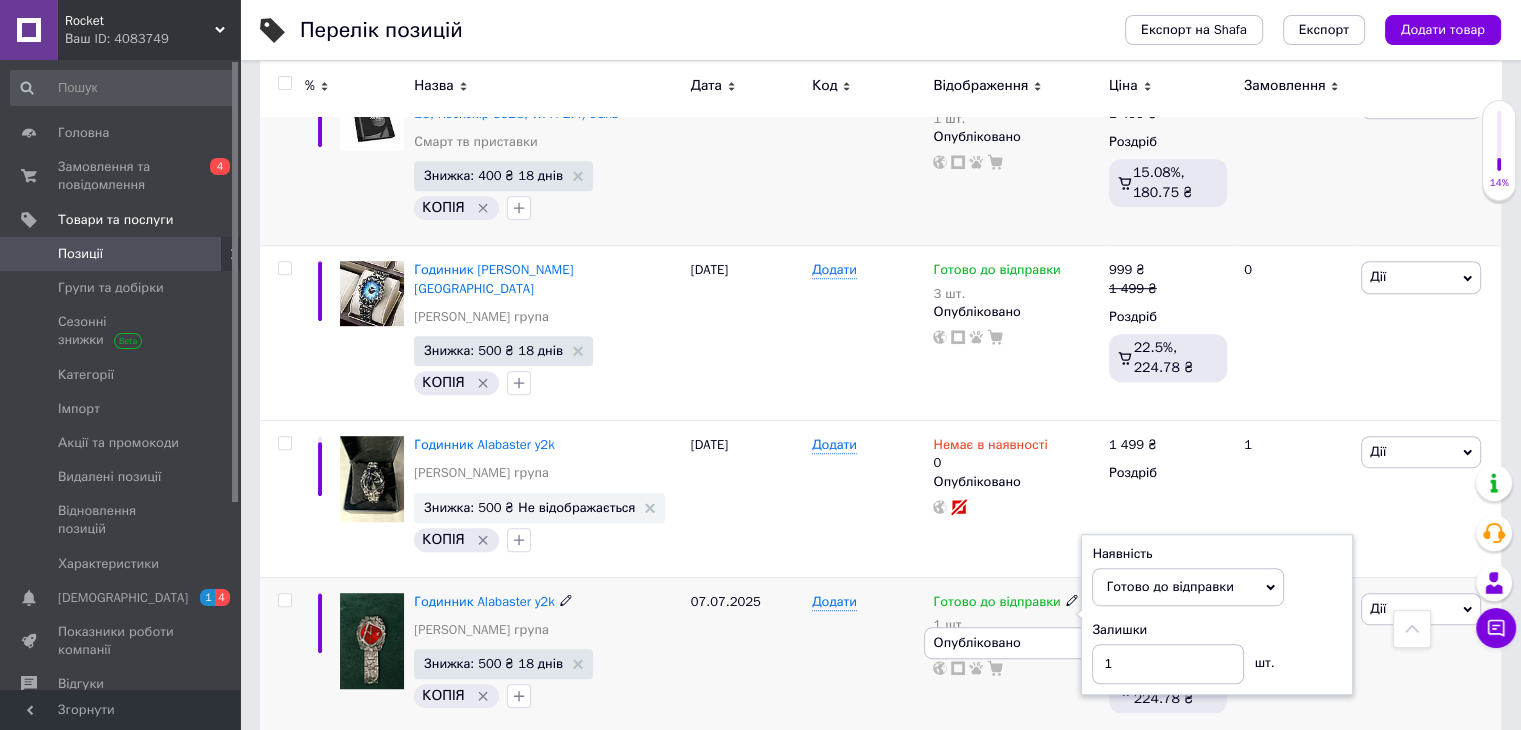 click on "Наявність" at bounding box center (1217, 554) 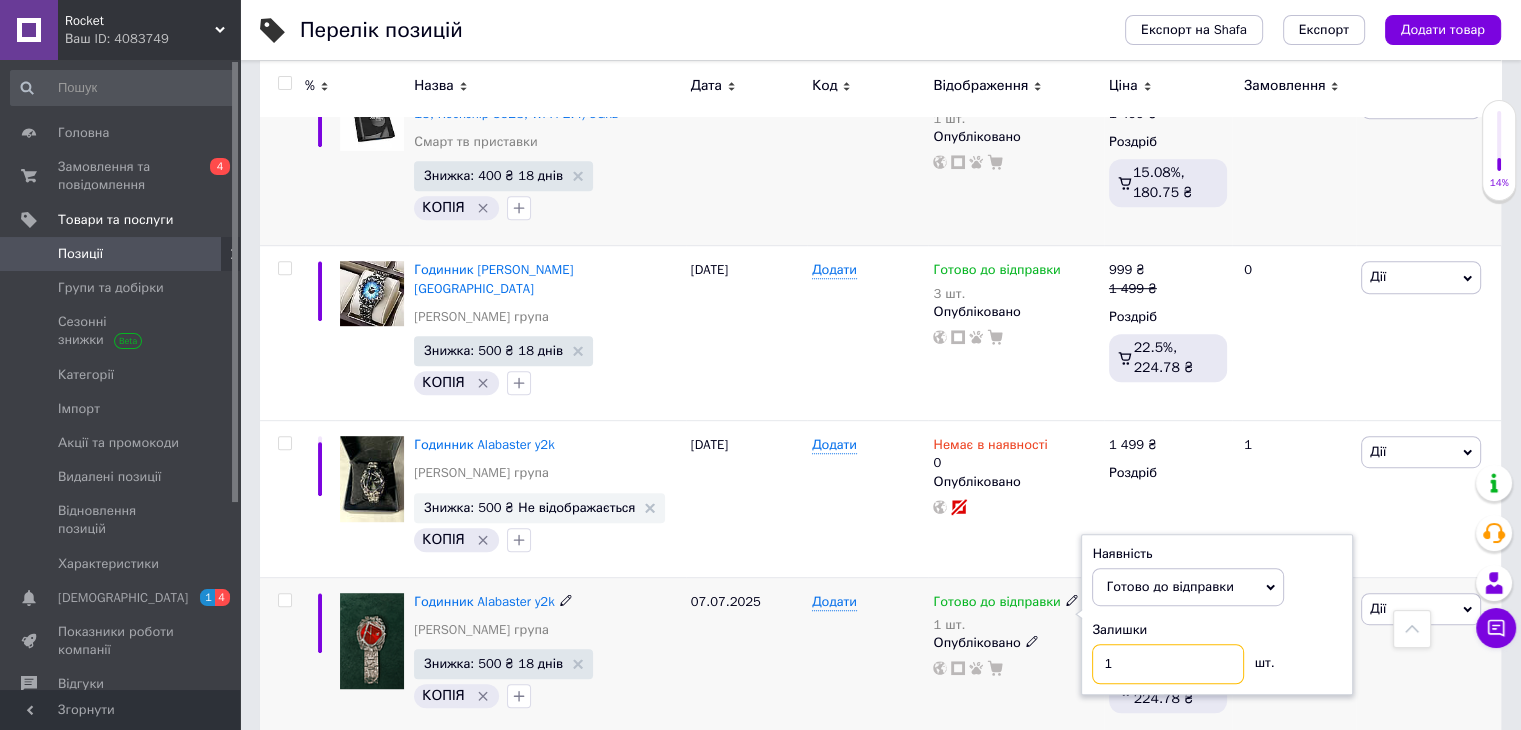 click on "1" at bounding box center [1168, 664] 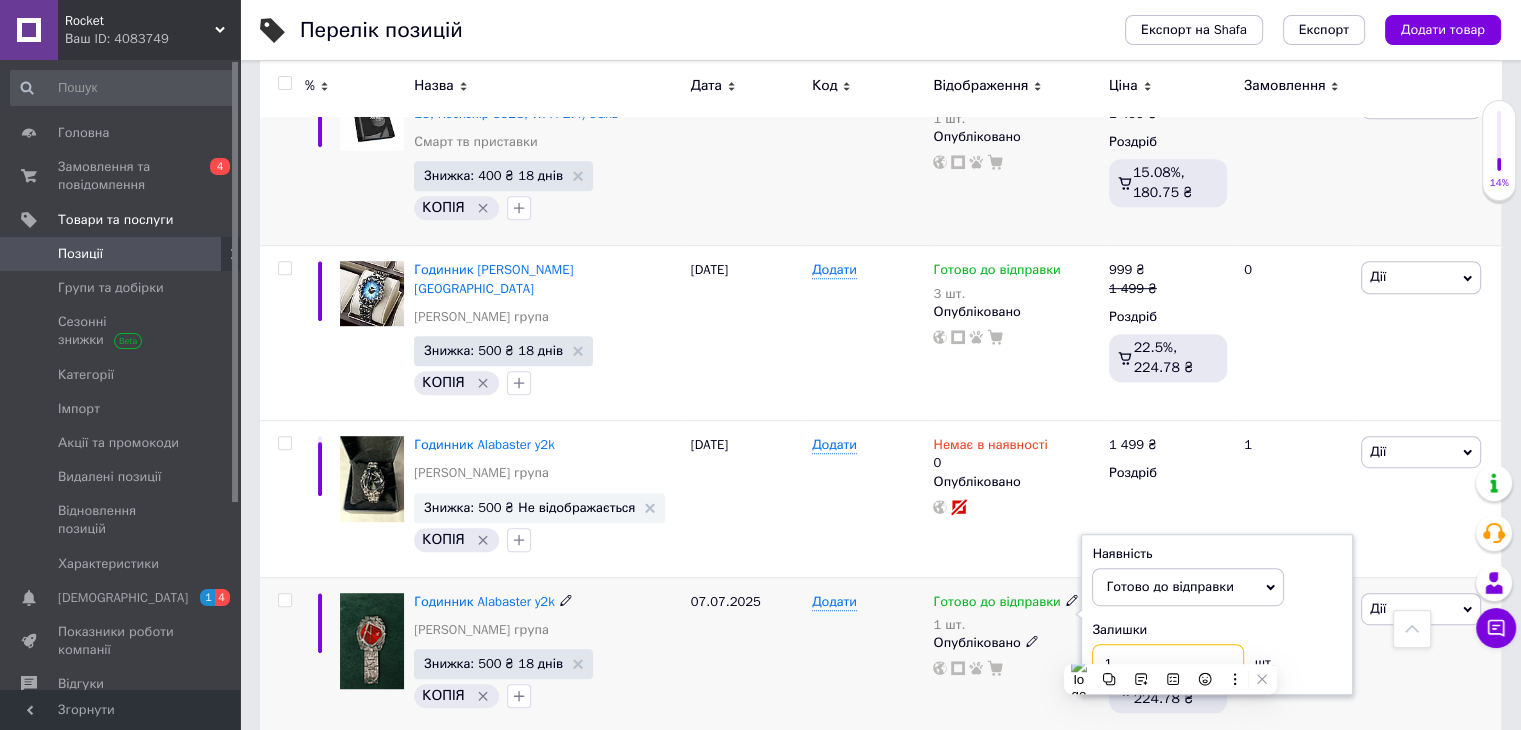 type on "8" 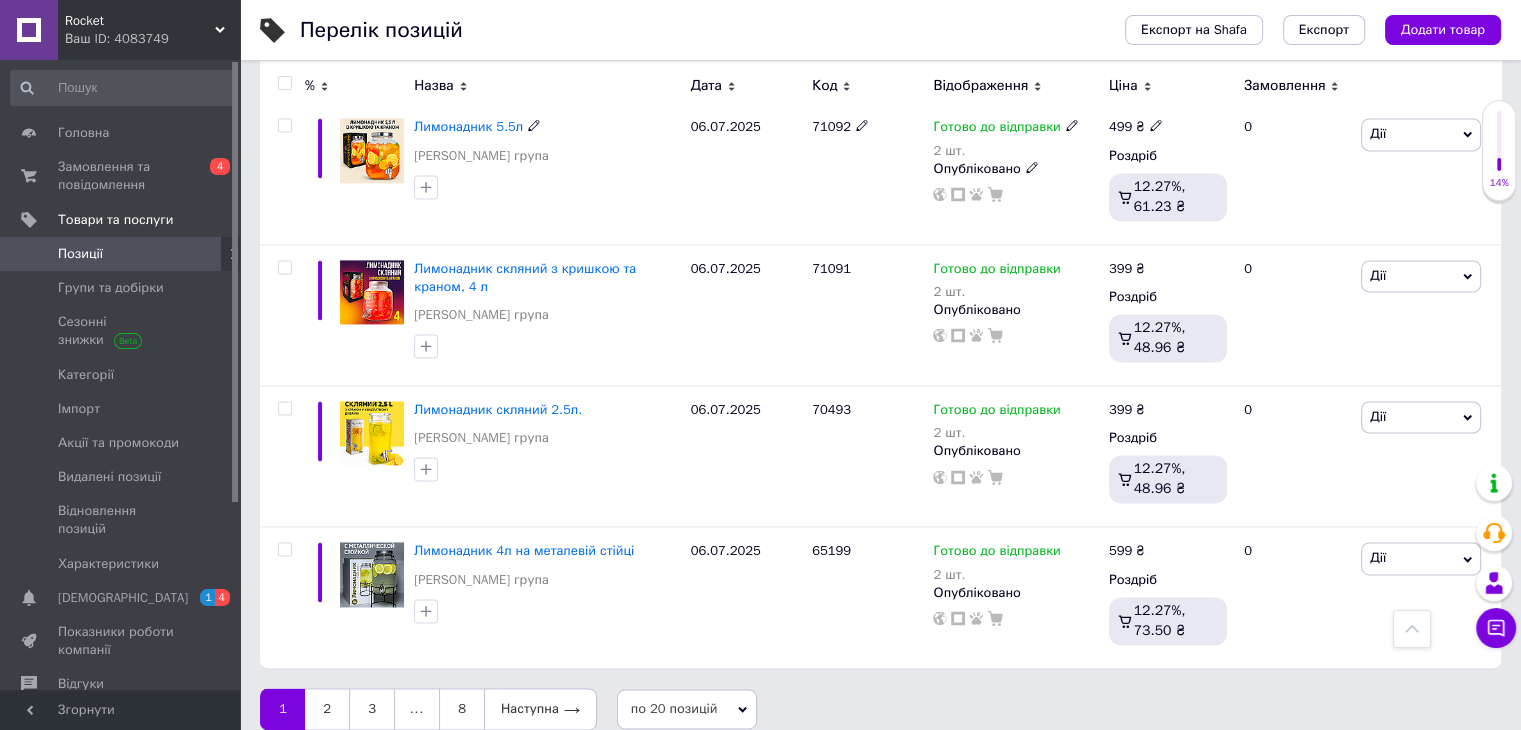 scroll, scrollTop: 2766, scrollLeft: 0, axis: vertical 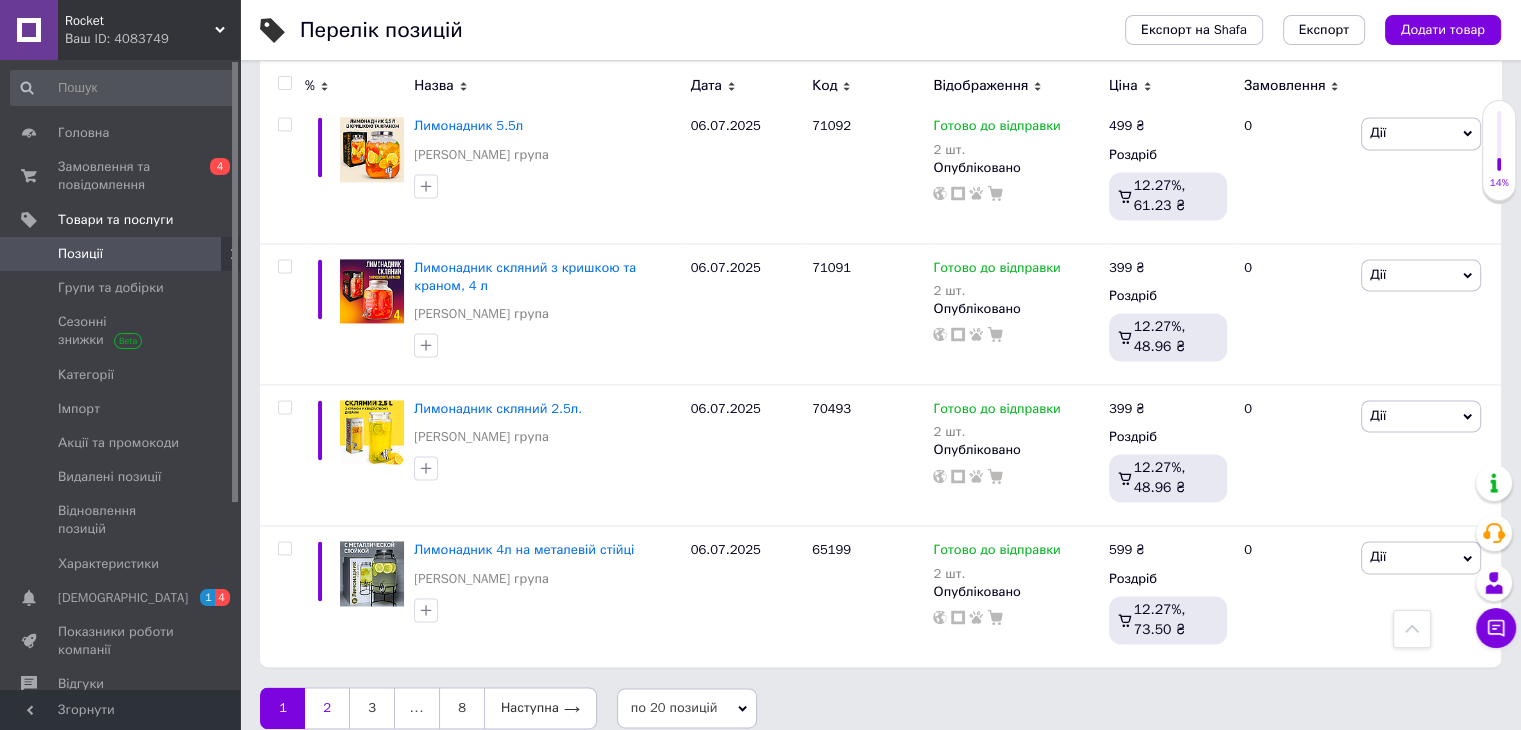 click on "2" at bounding box center (327, 708) 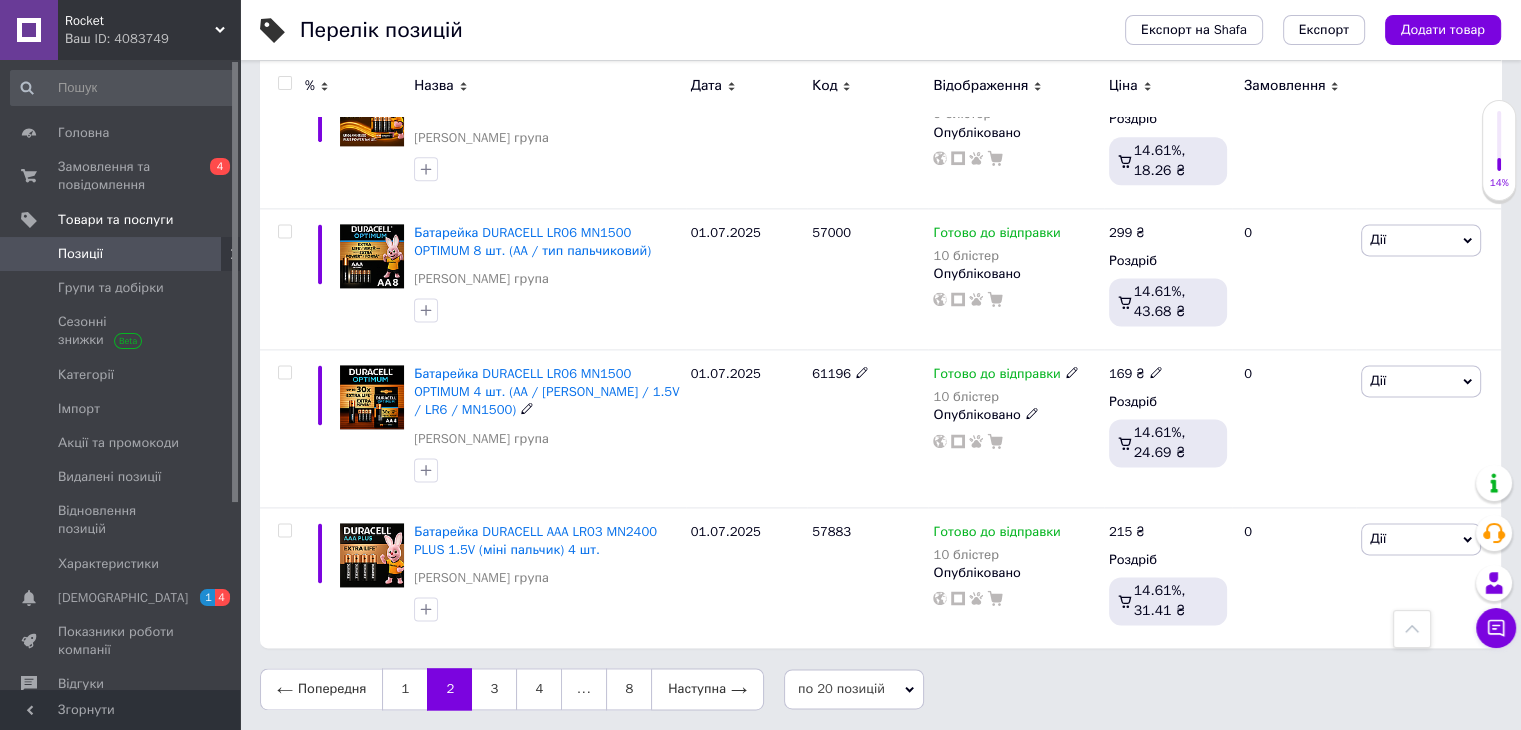 scroll, scrollTop: 2624, scrollLeft: 0, axis: vertical 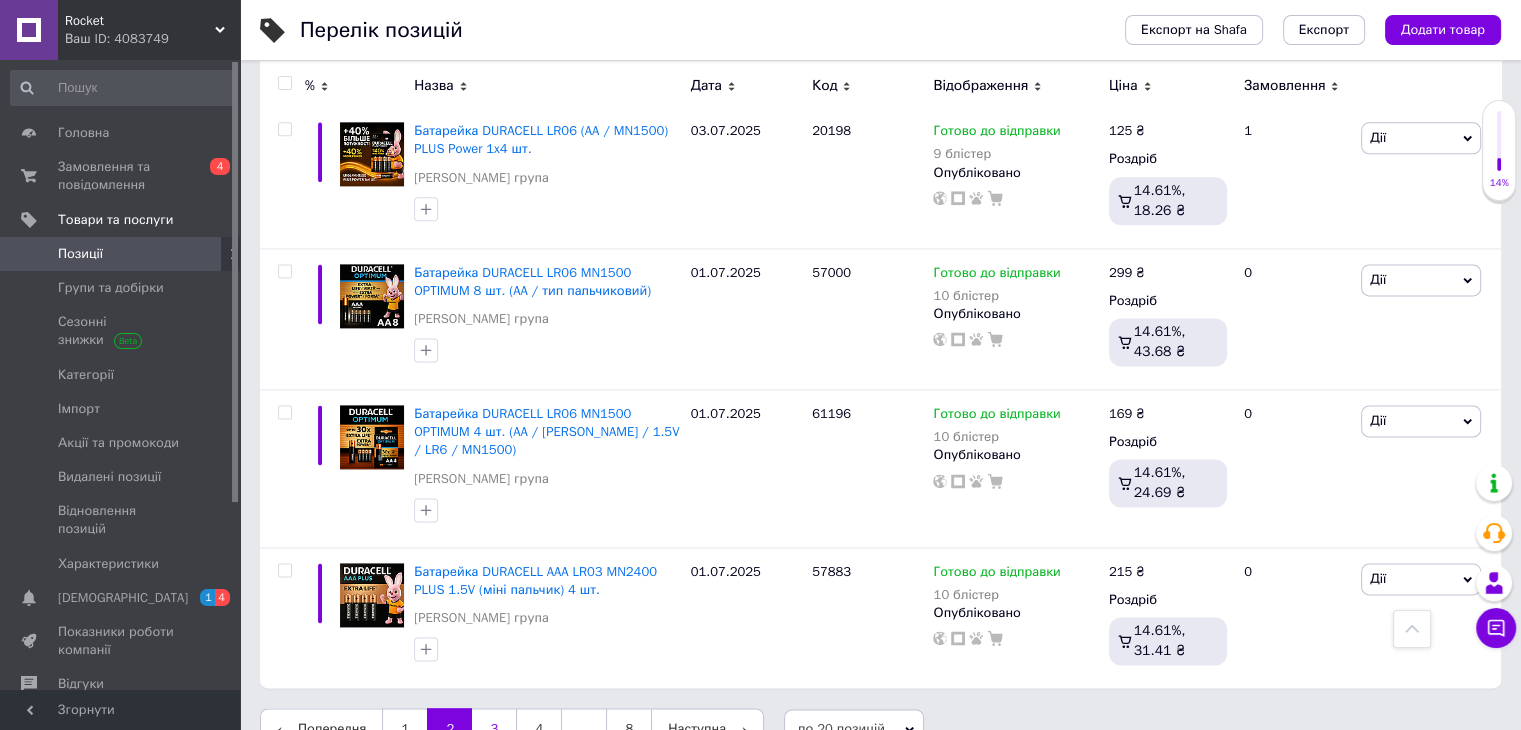 click on "3" at bounding box center (494, 729) 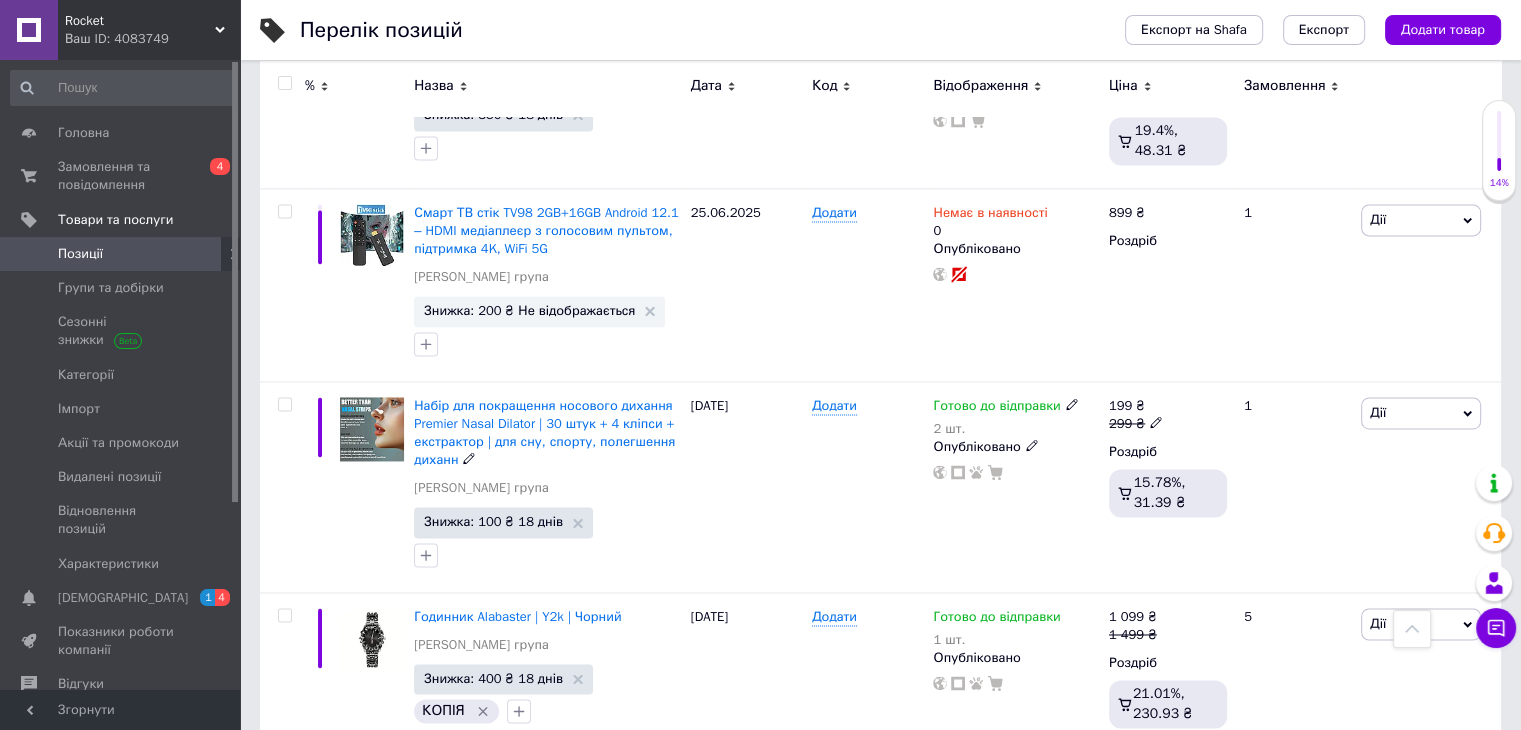 scroll, scrollTop: 3054, scrollLeft: 0, axis: vertical 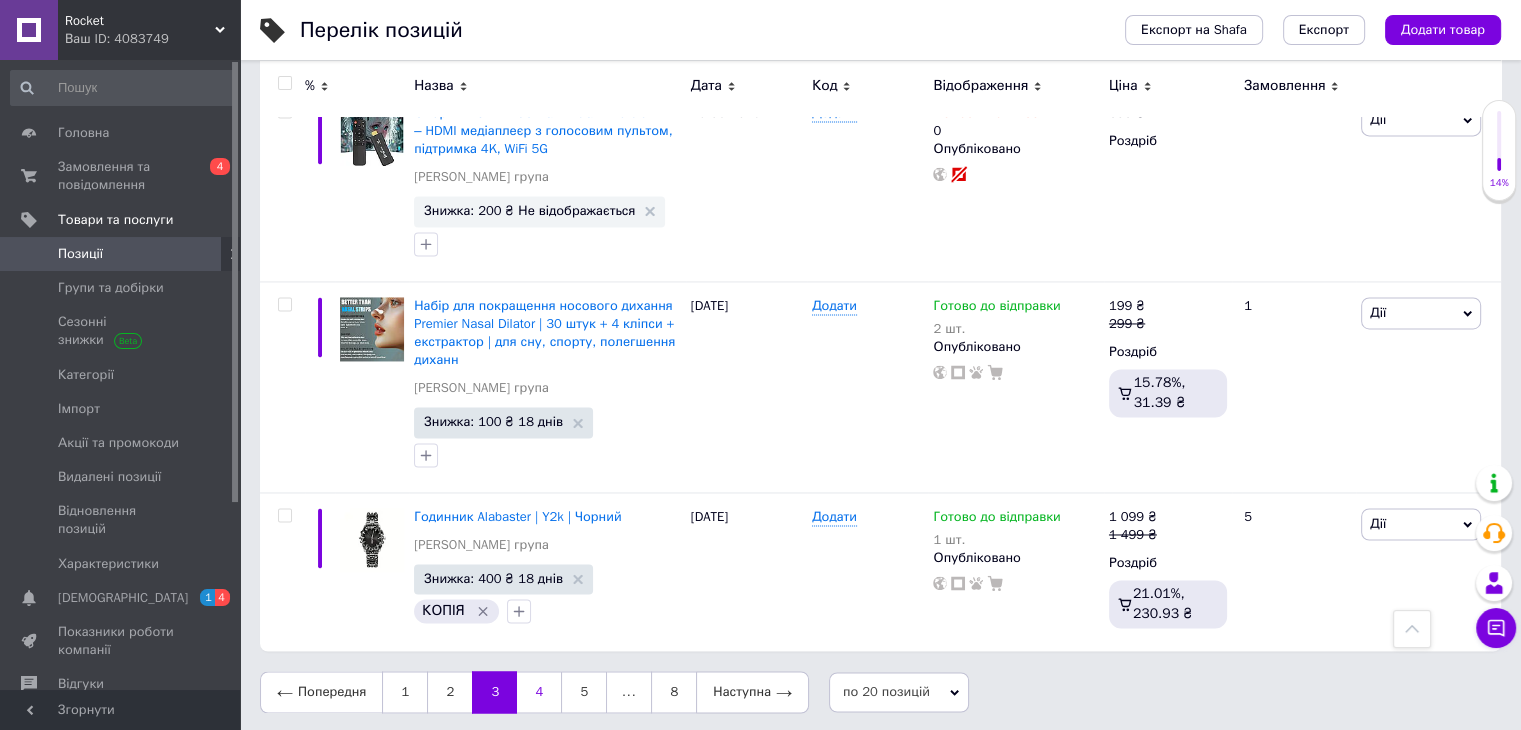 click on "4" at bounding box center [539, 692] 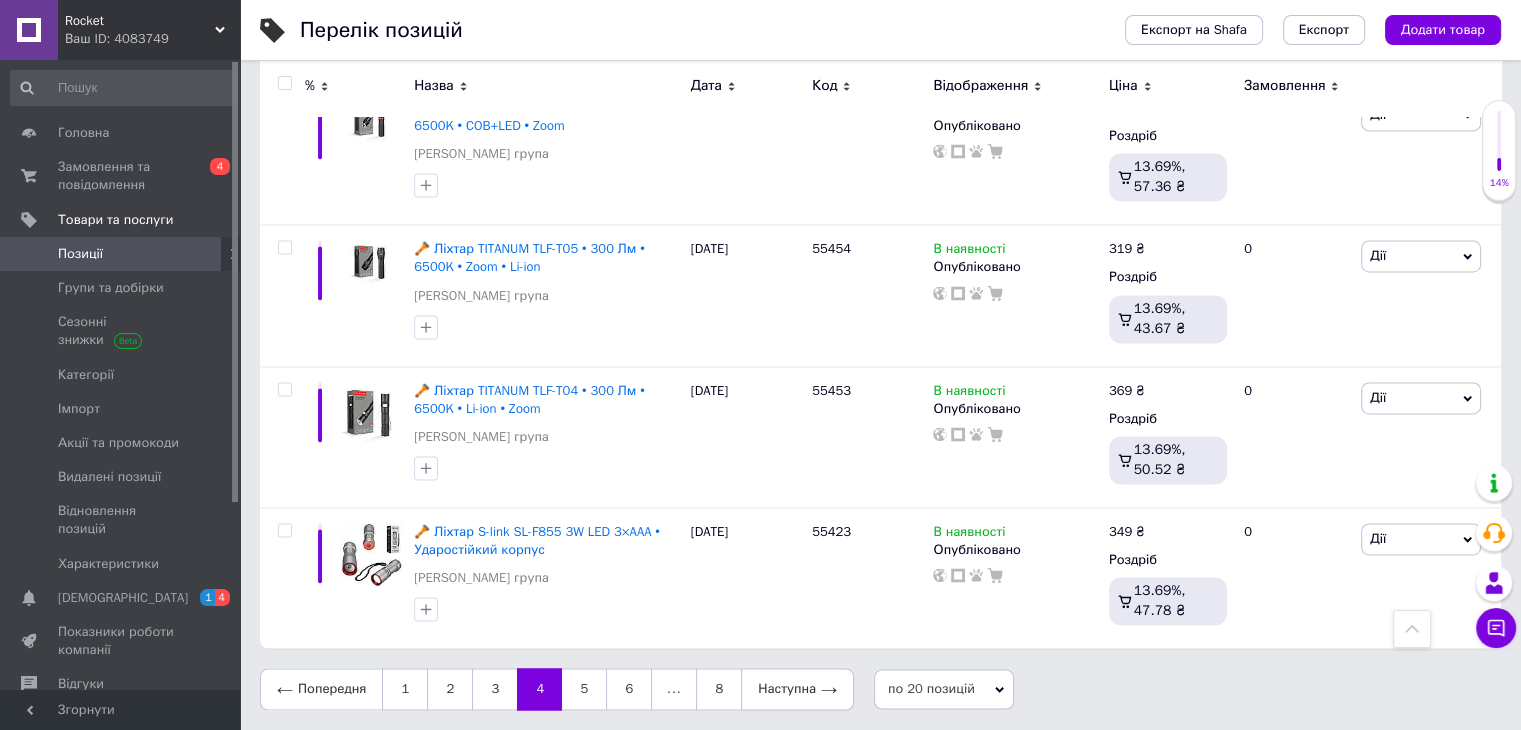 scroll, scrollTop: 3000, scrollLeft: 0, axis: vertical 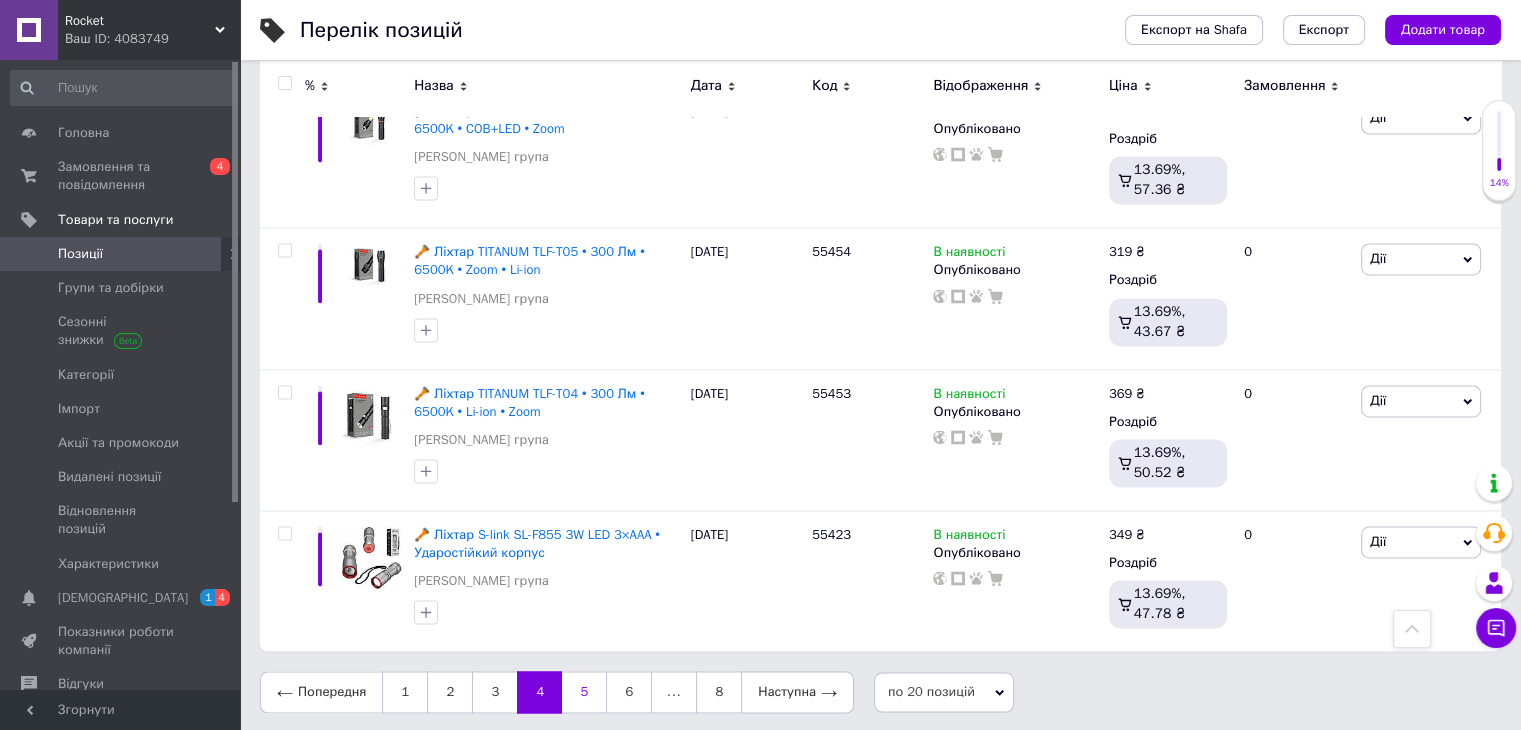 click on "5" at bounding box center [584, 692] 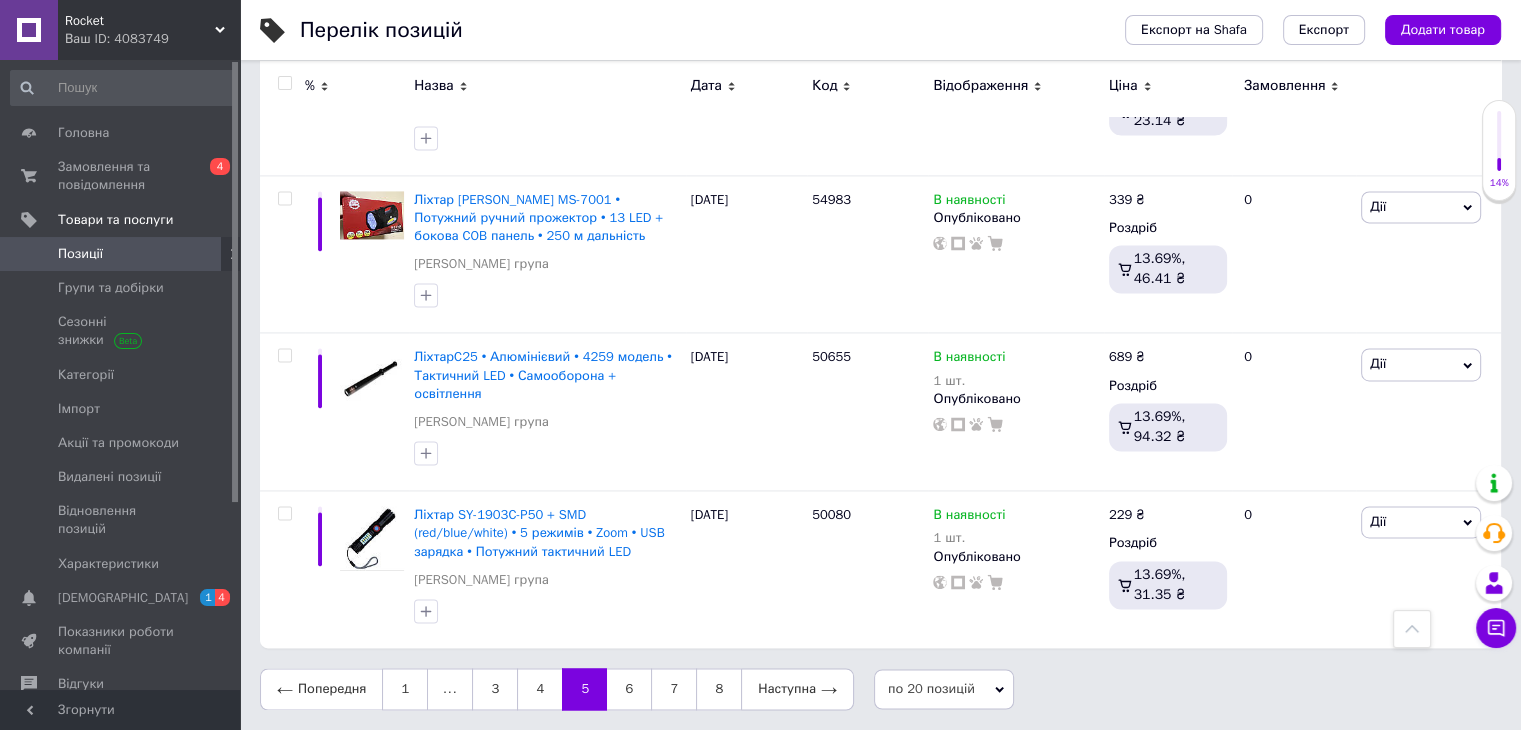scroll, scrollTop: 2878, scrollLeft: 0, axis: vertical 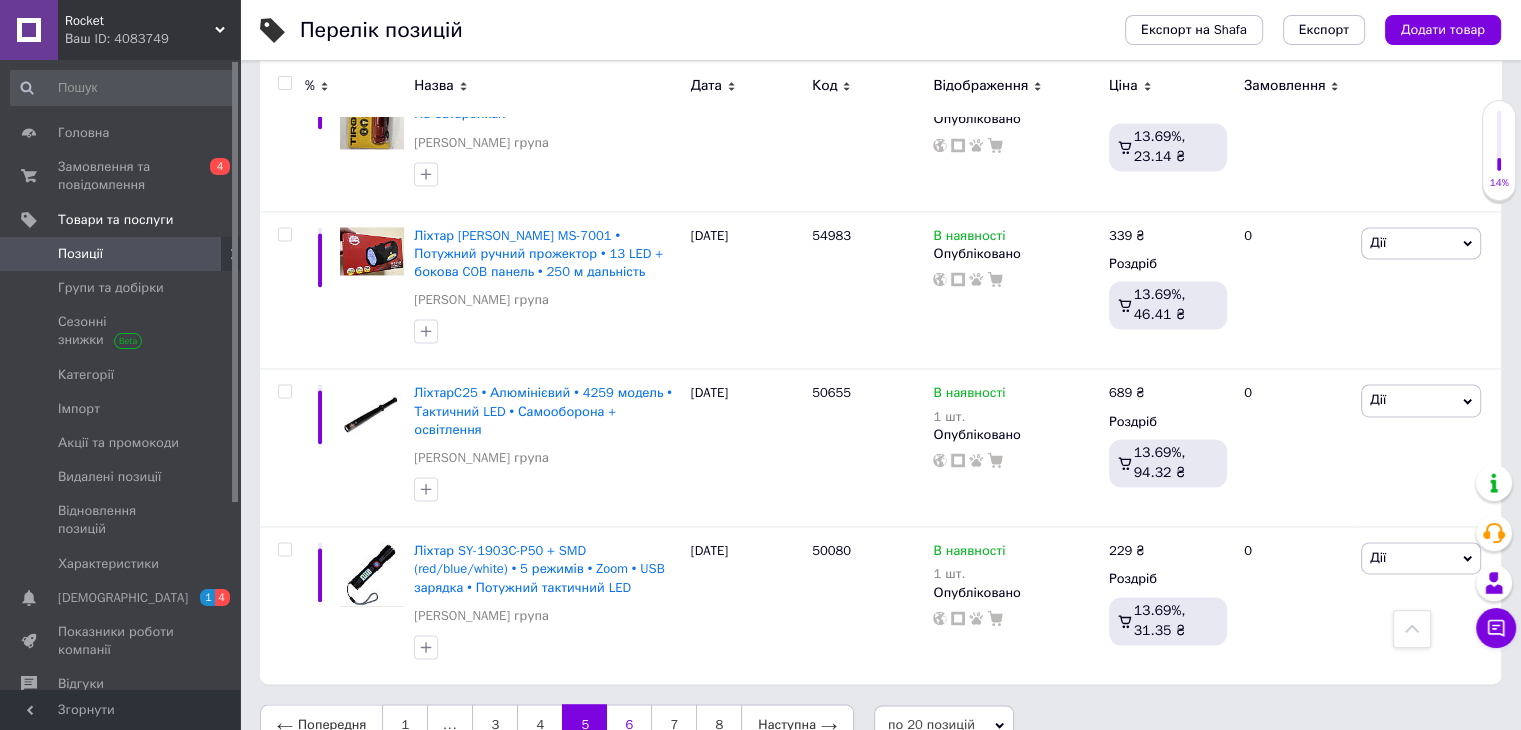 click on "6" at bounding box center [629, 725] 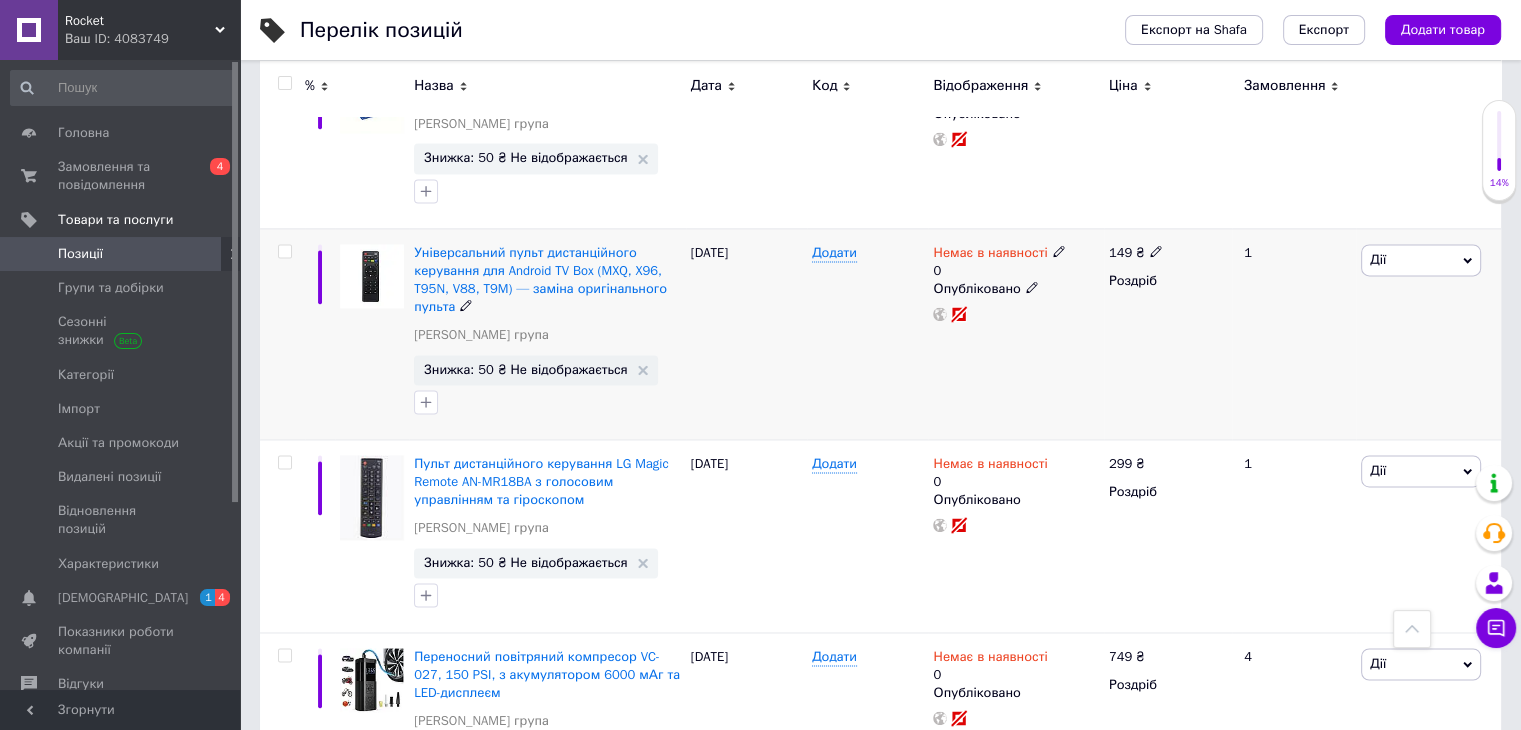scroll, scrollTop: 3093, scrollLeft: 0, axis: vertical 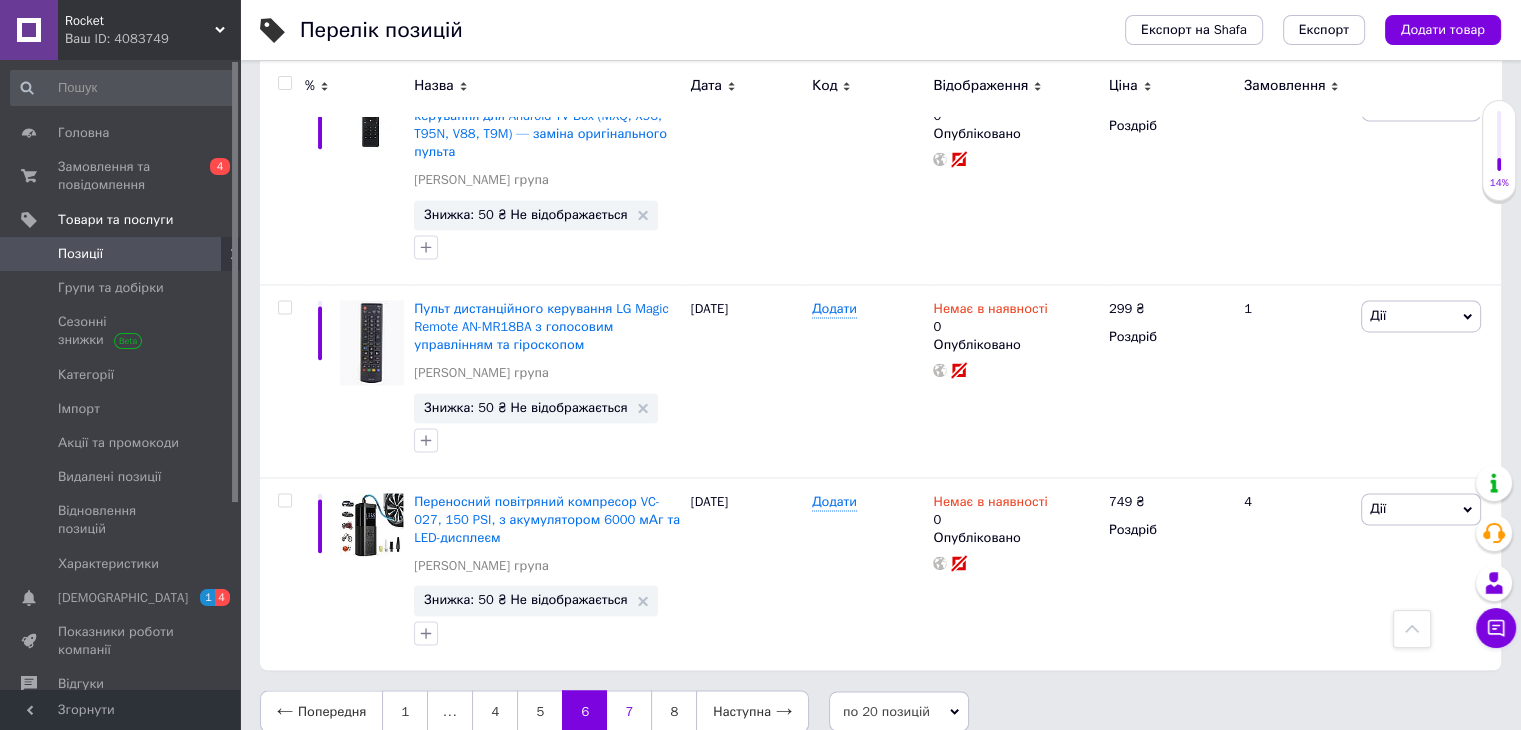 click on "7" at bounding box center [629, 711] 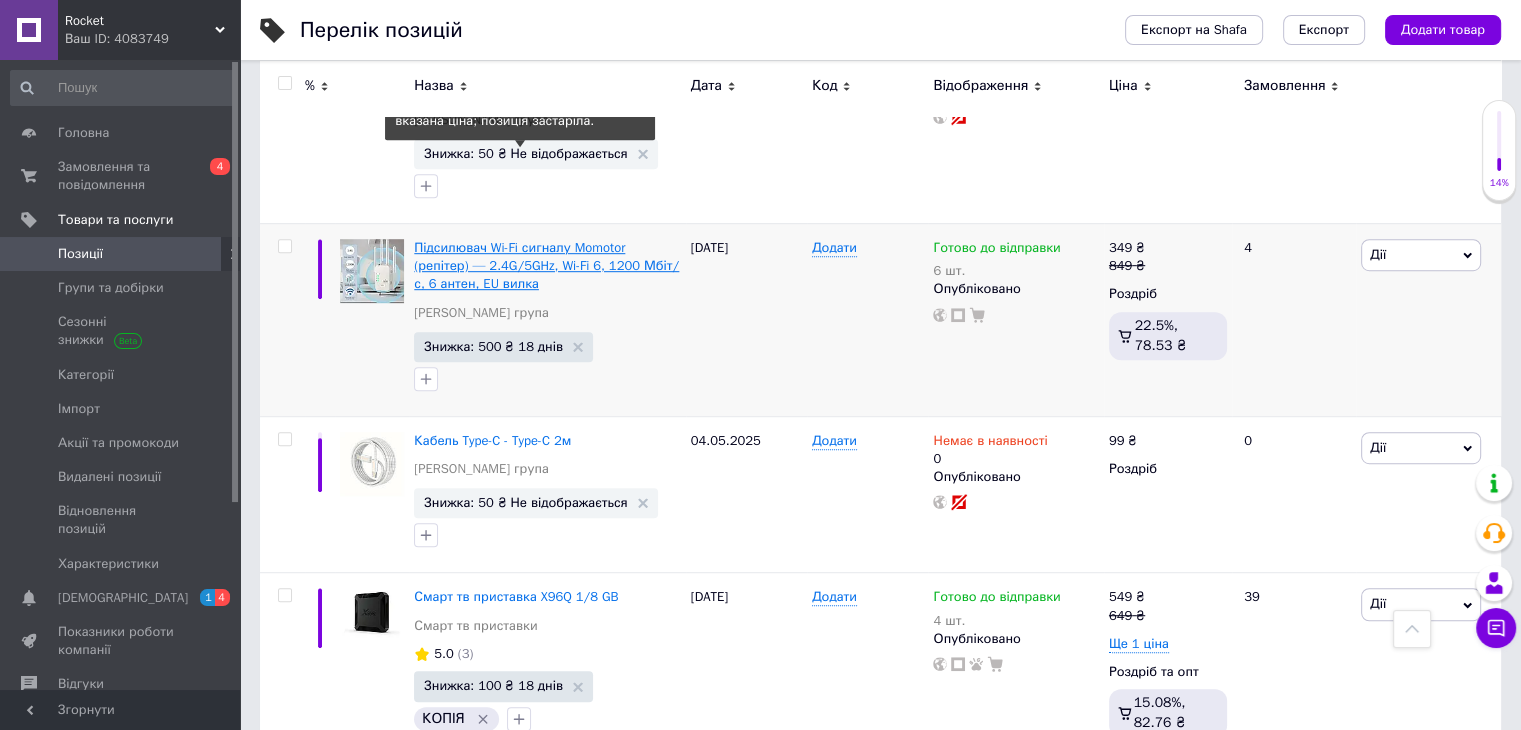 scroll, scrollTop: 1293, scrollLeft: 0, axis: vertical 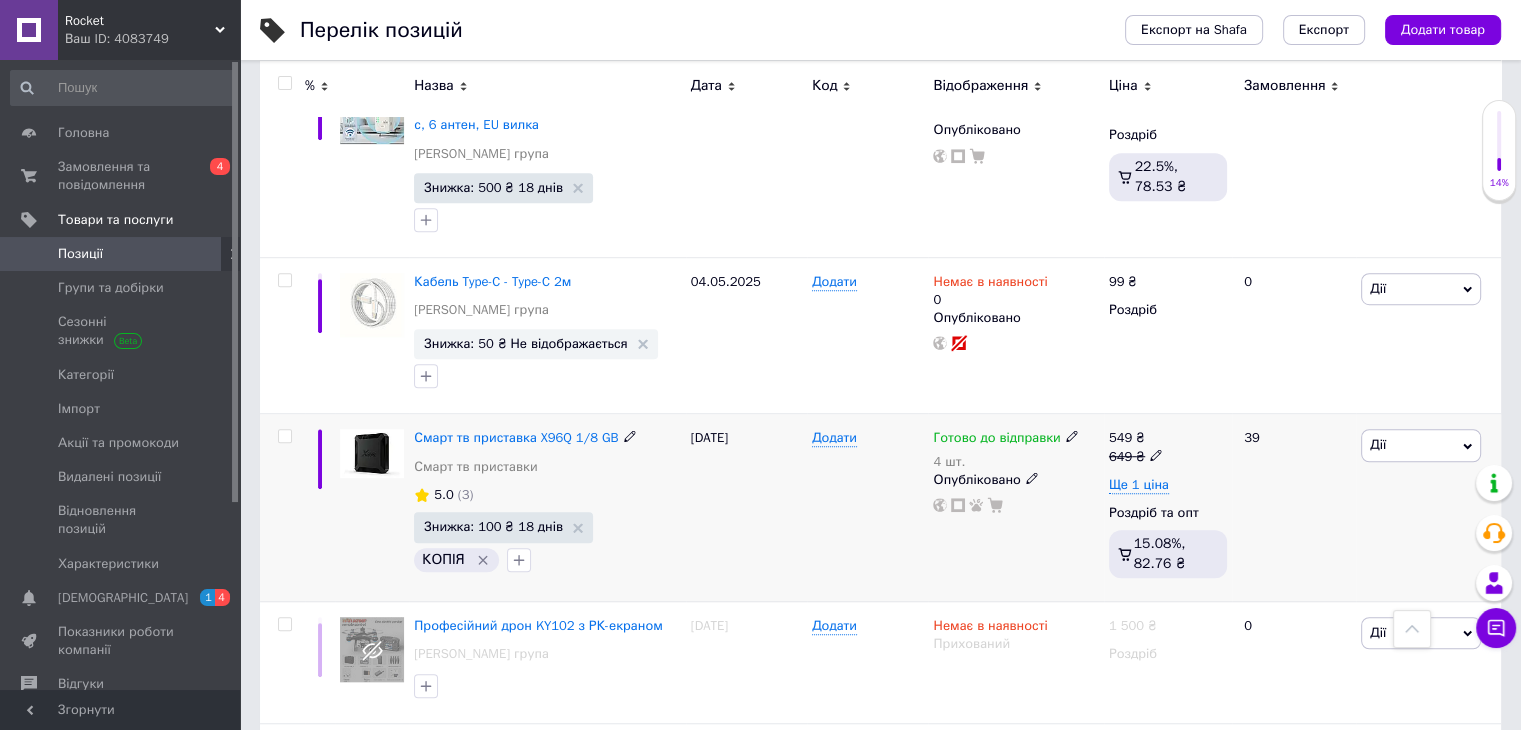 click at bounding box center [1072, 435] 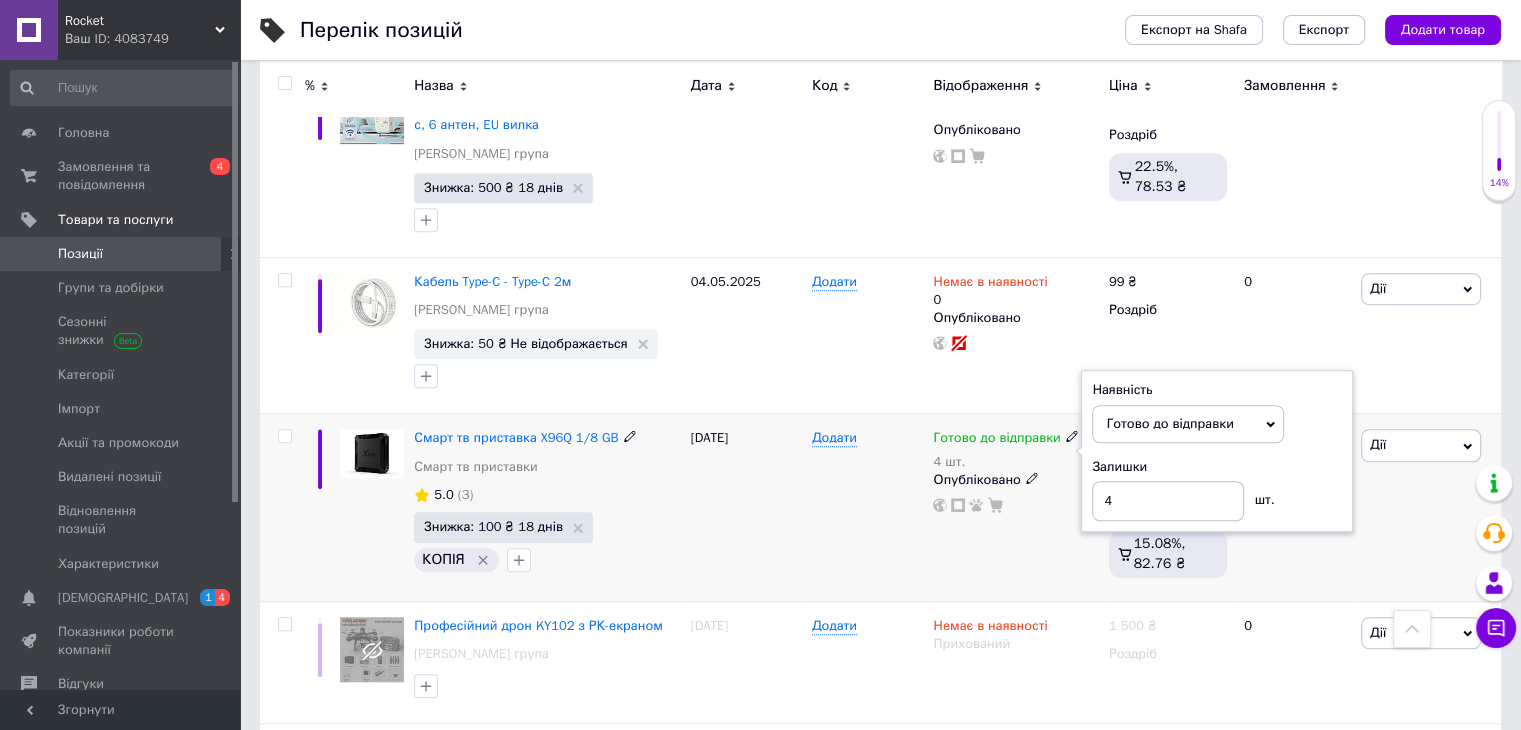 drag, startPoint x: 1212, startPoint y: 363, endPoint x: 1203, endPoint y: 369, distance: 10.816654 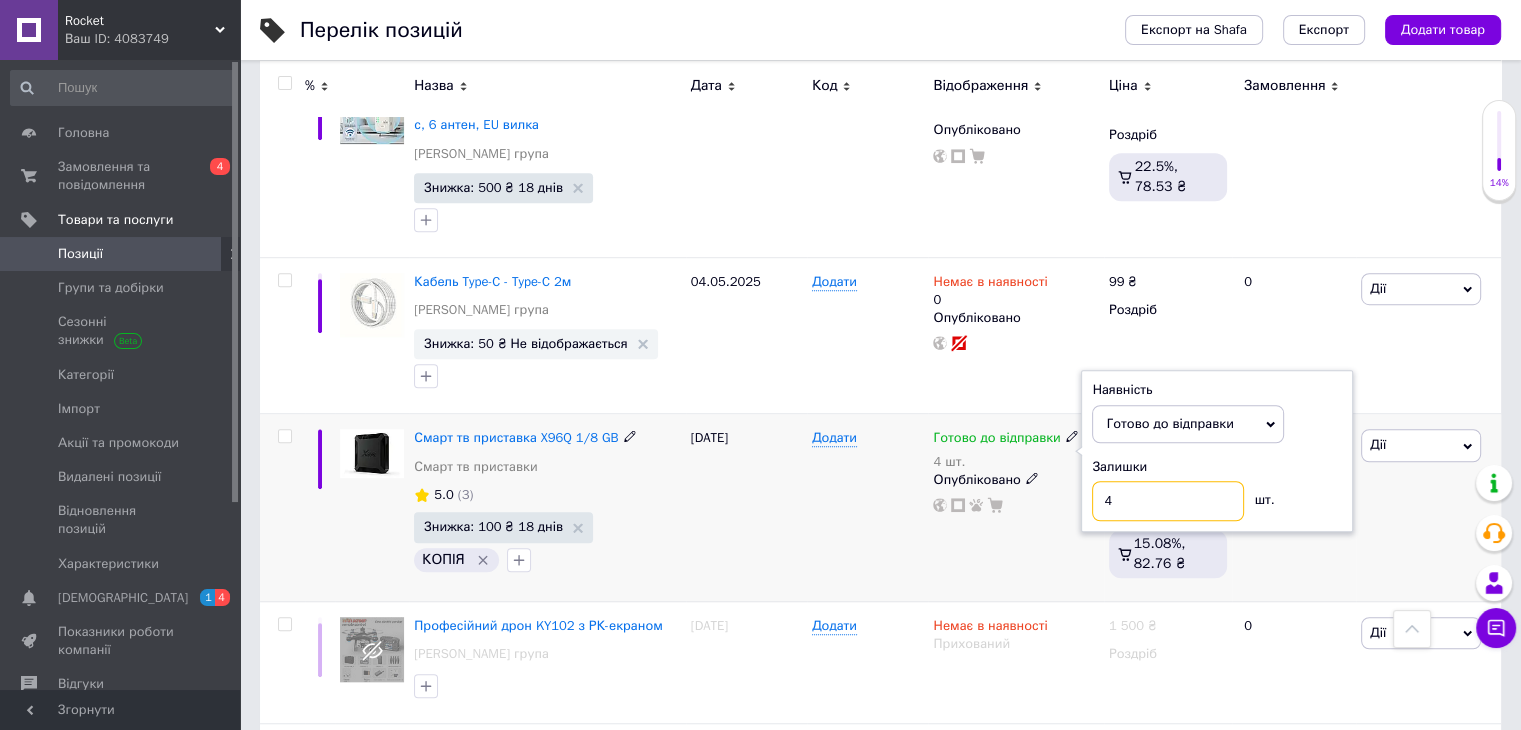 click on "4" at bounding box center [1168, 501] 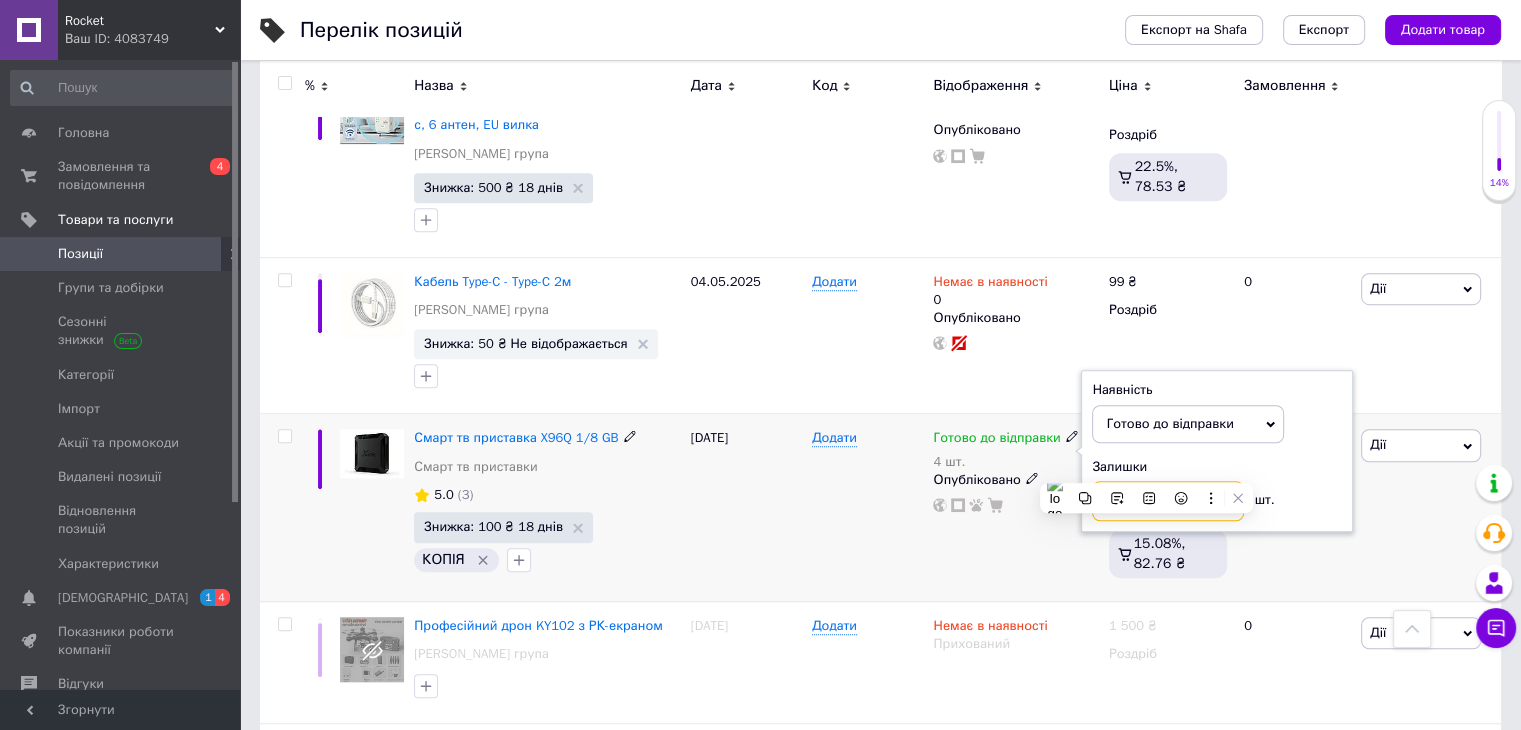 type on "6" 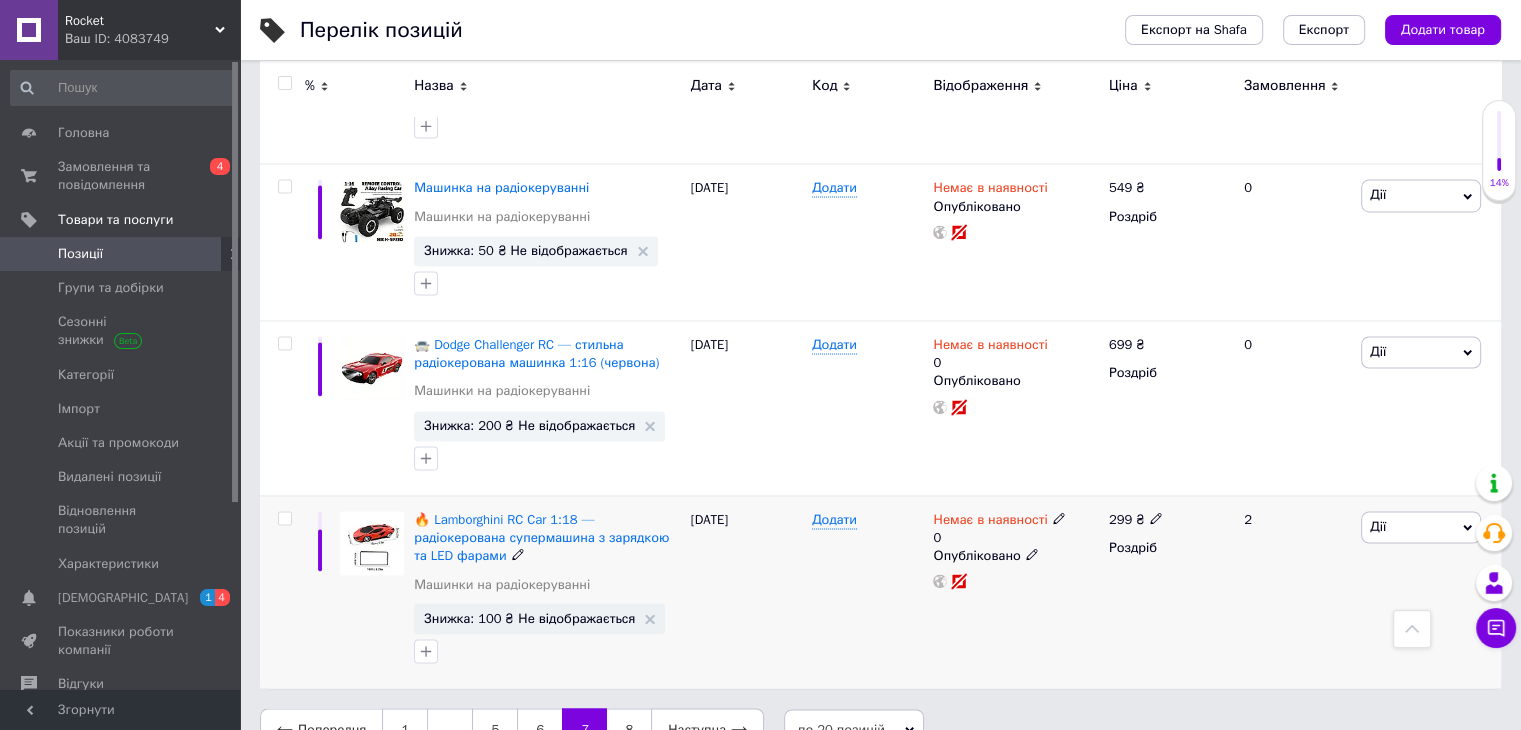 scroll, scrollTop: 3232, scrollLeft: 0, axis: vertical 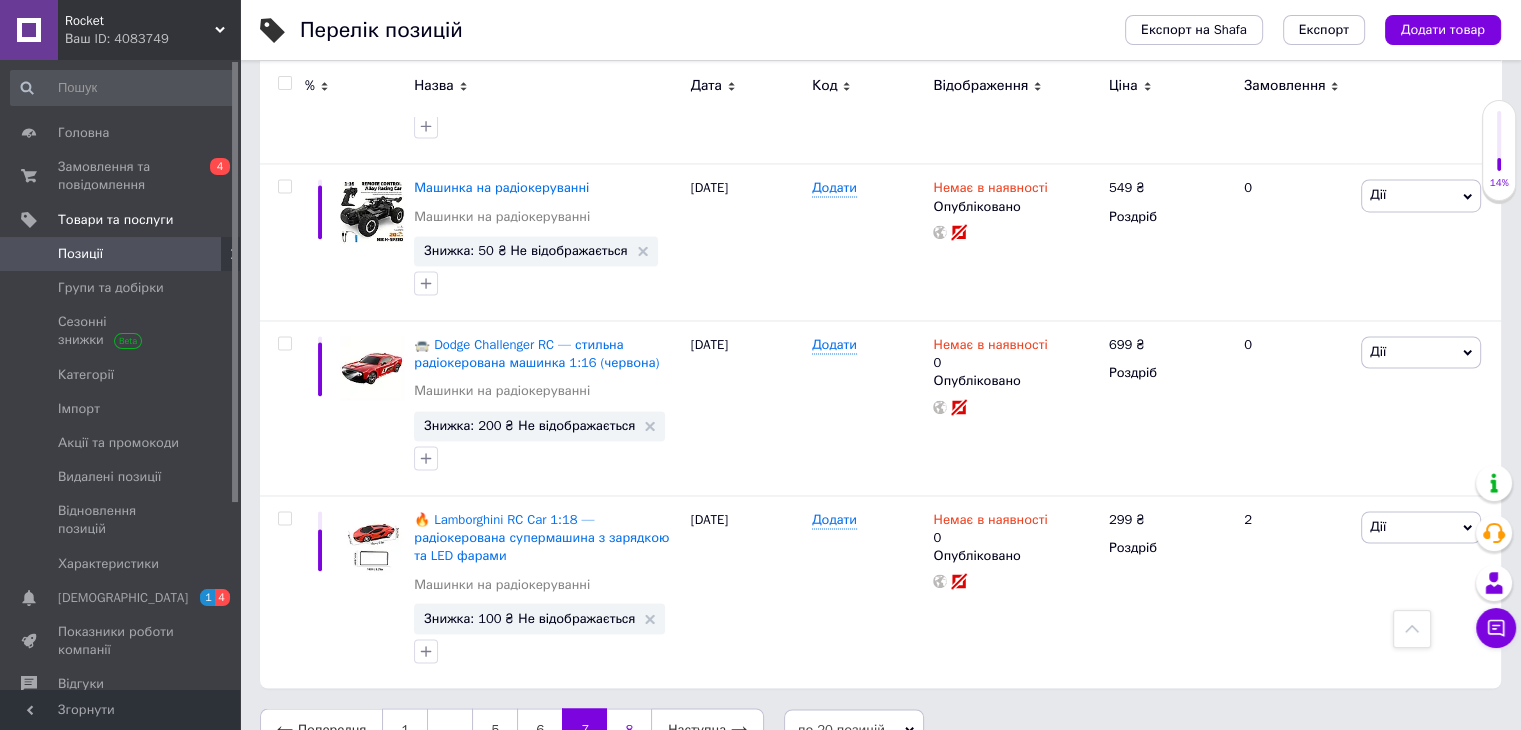 click on "8" at bounding box center (629, 729) 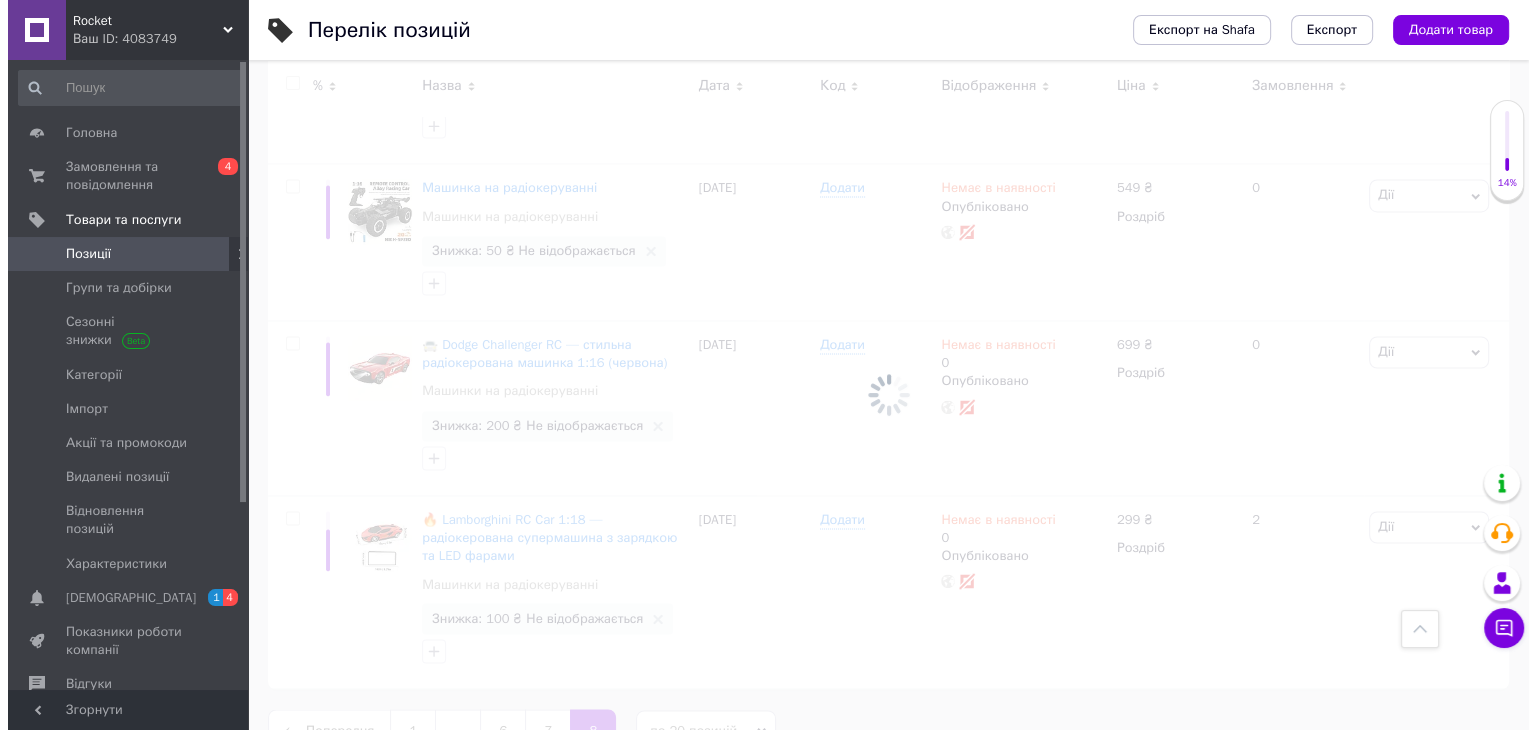 scroll, scrollTop: 1100, scrollLeft: 0, axis: vertical 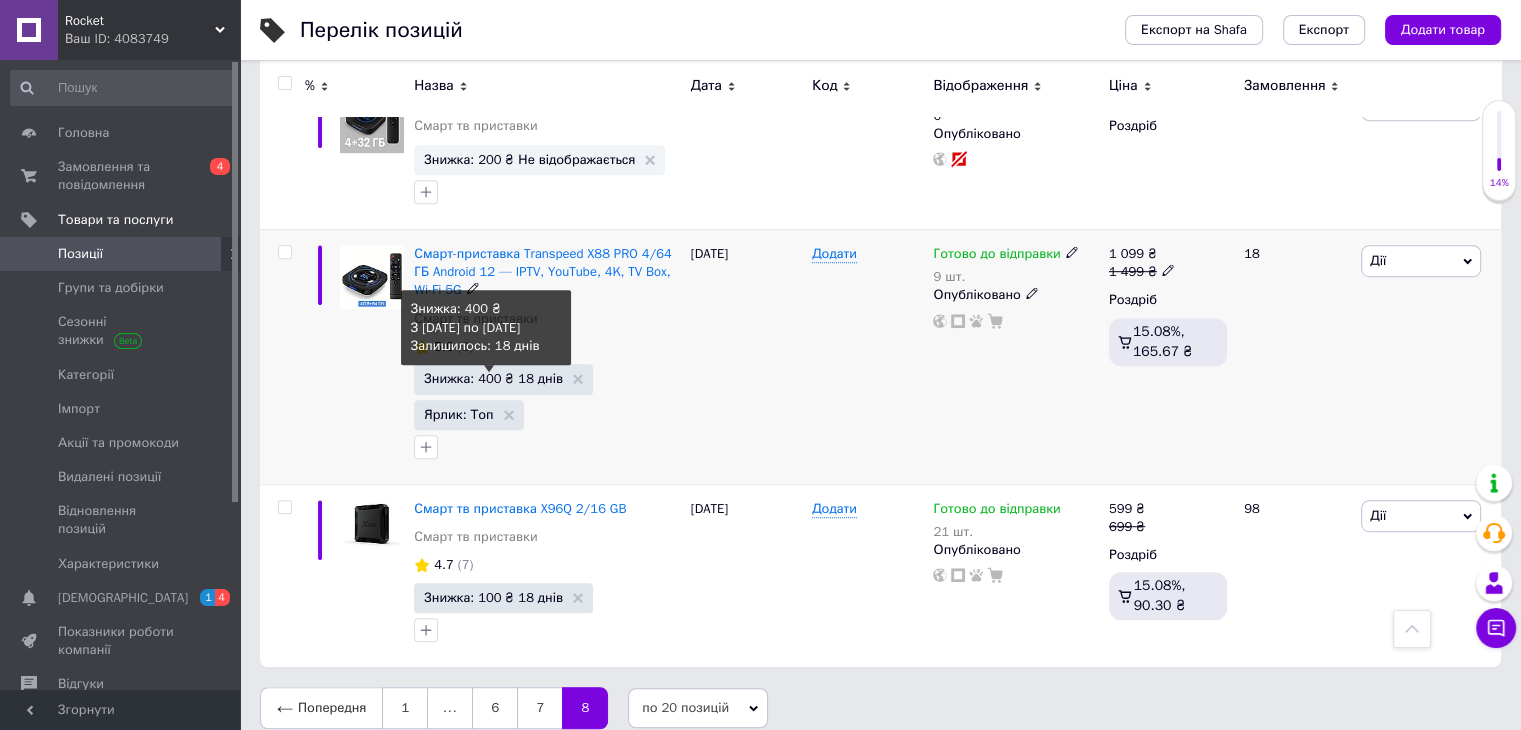 click on "Знижка: 400 ₴ 18 днів" at bounding box center (493, 378) 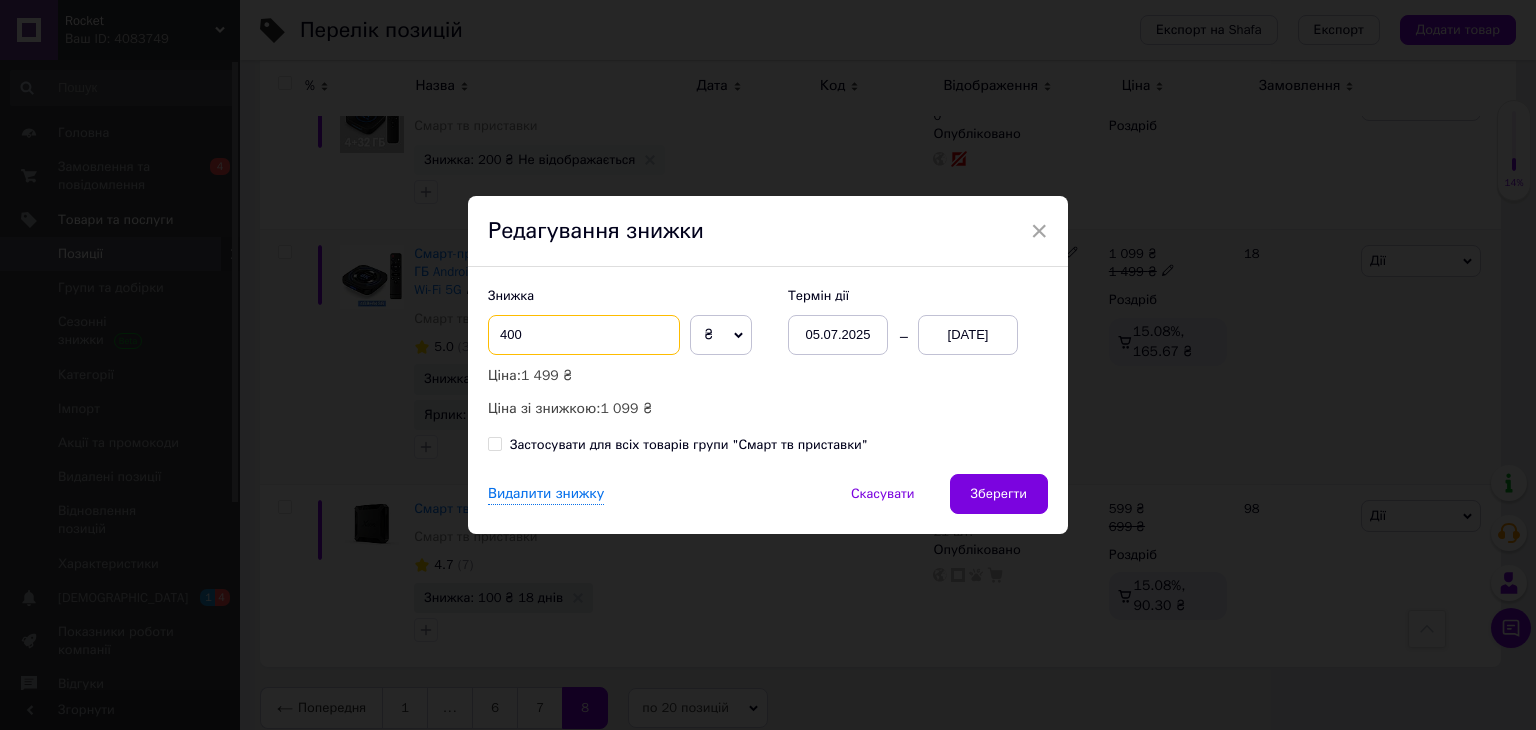 click on "400" at bounding box center [584, 335] 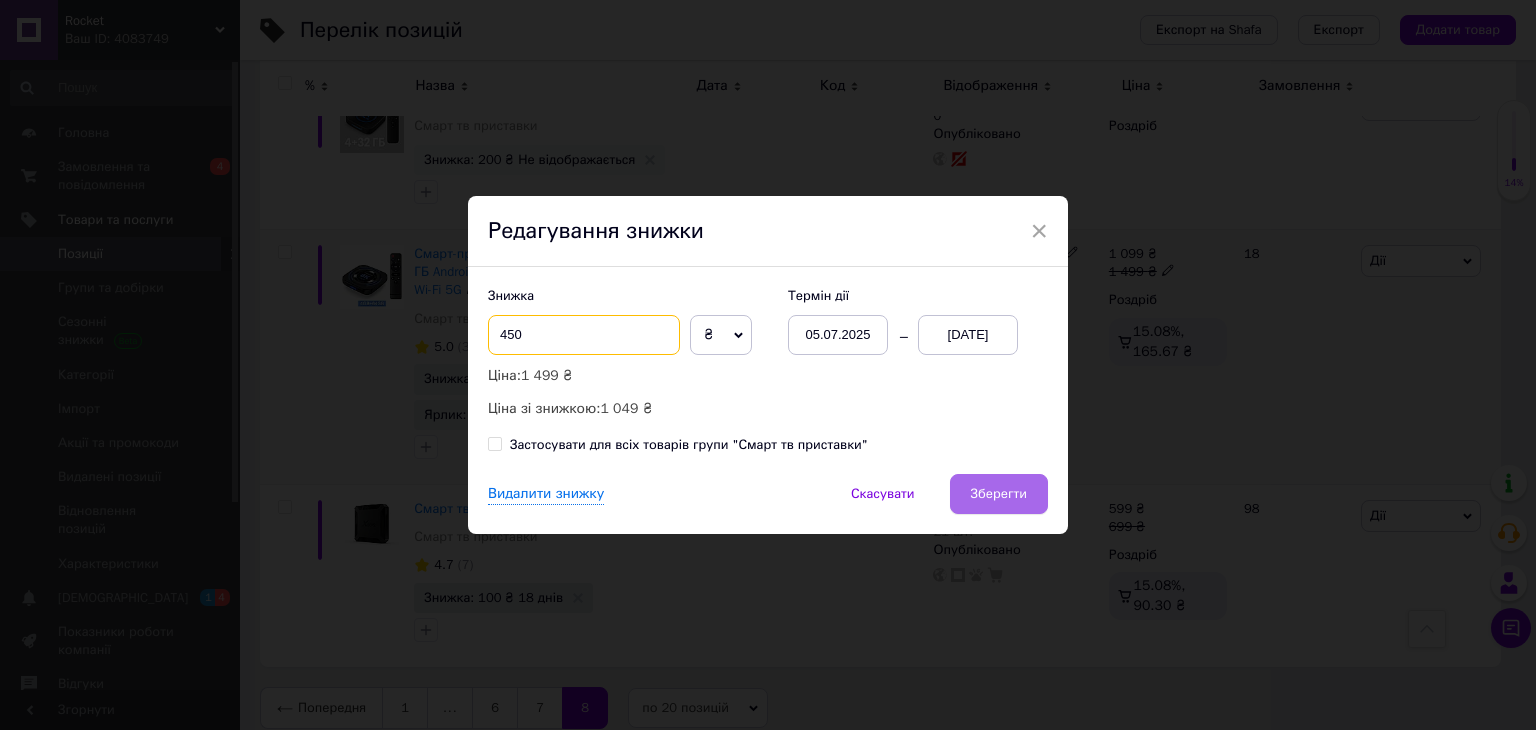 type on "450" 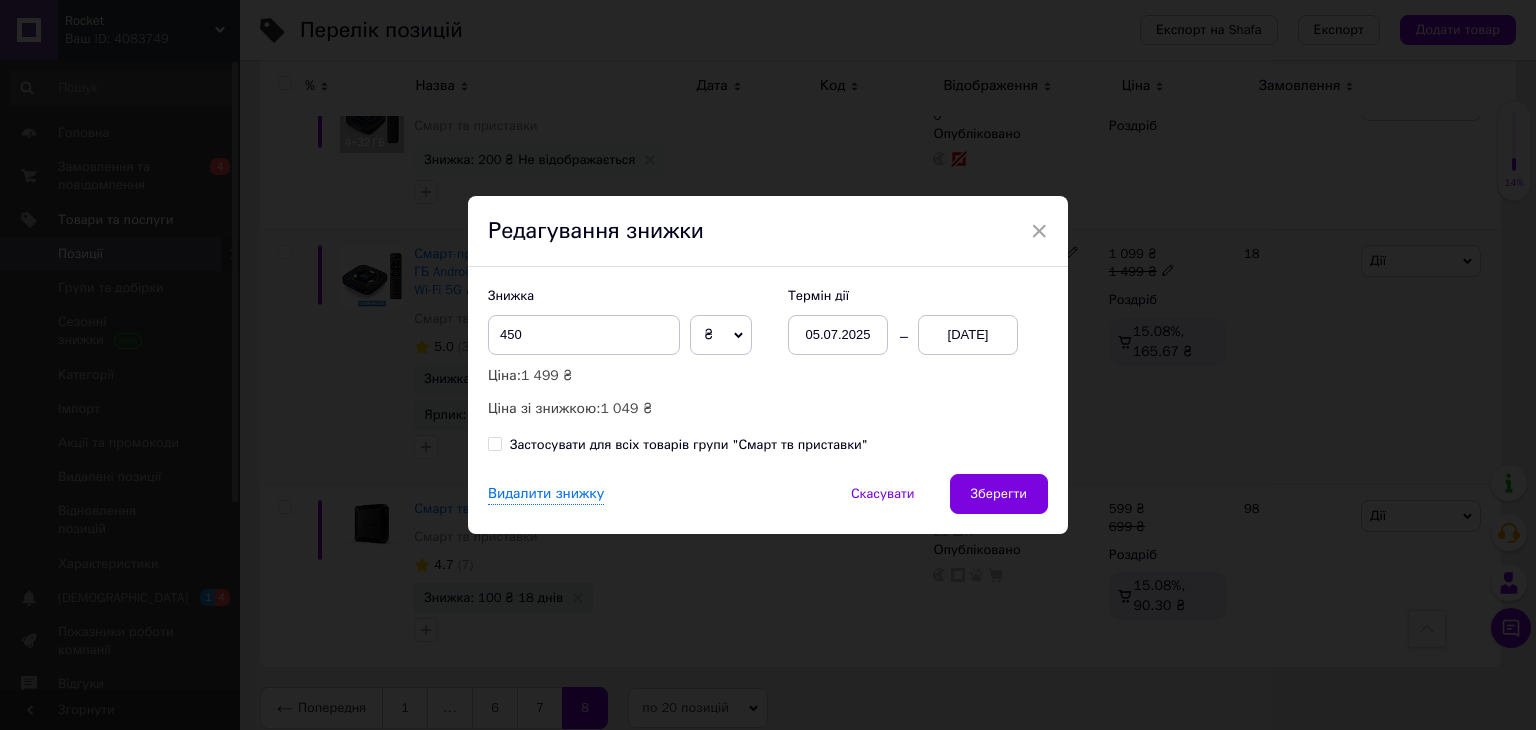 click on "Зберегти" at bounding box center [999, 494] 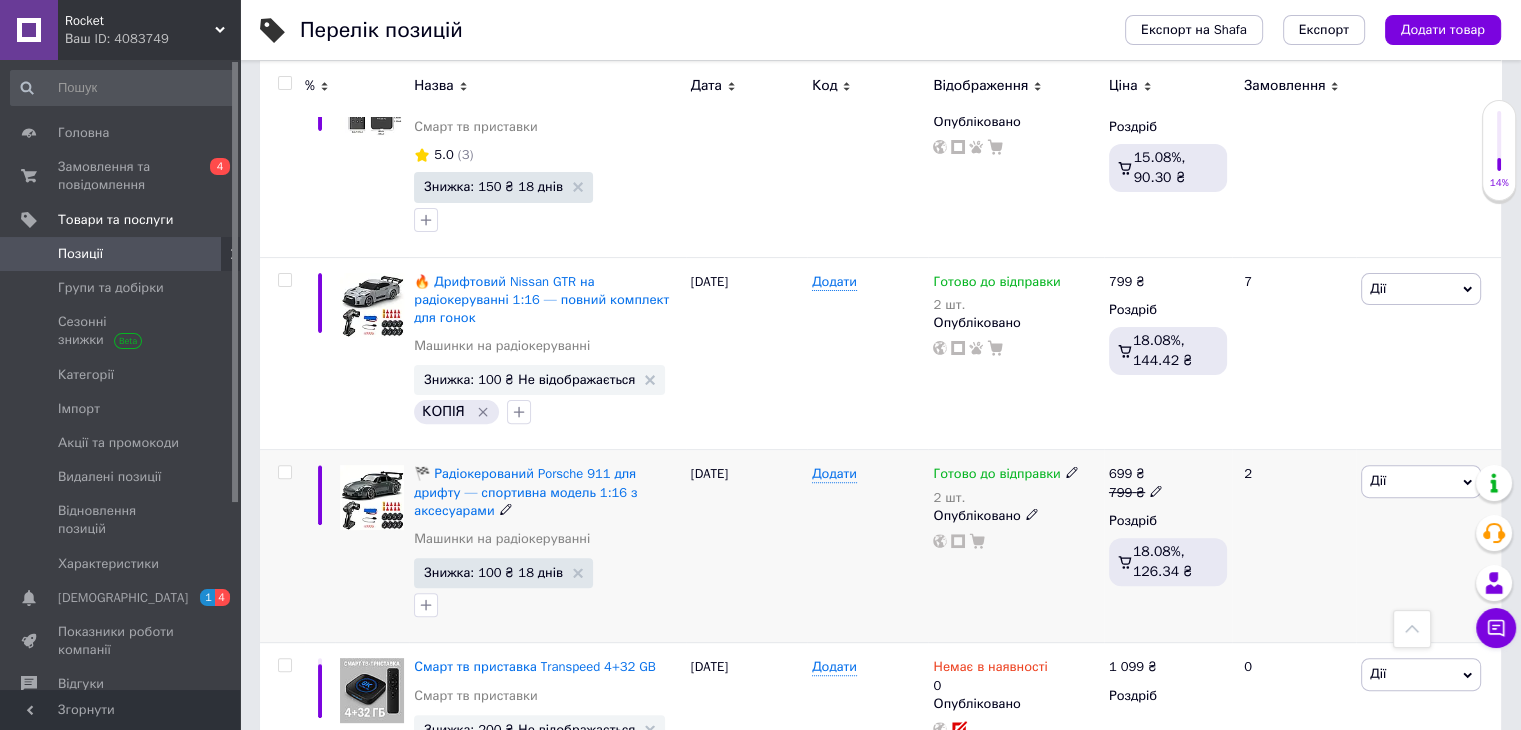 scroll, scrollTop: 481, scrollLeft: 0, axis: vertical 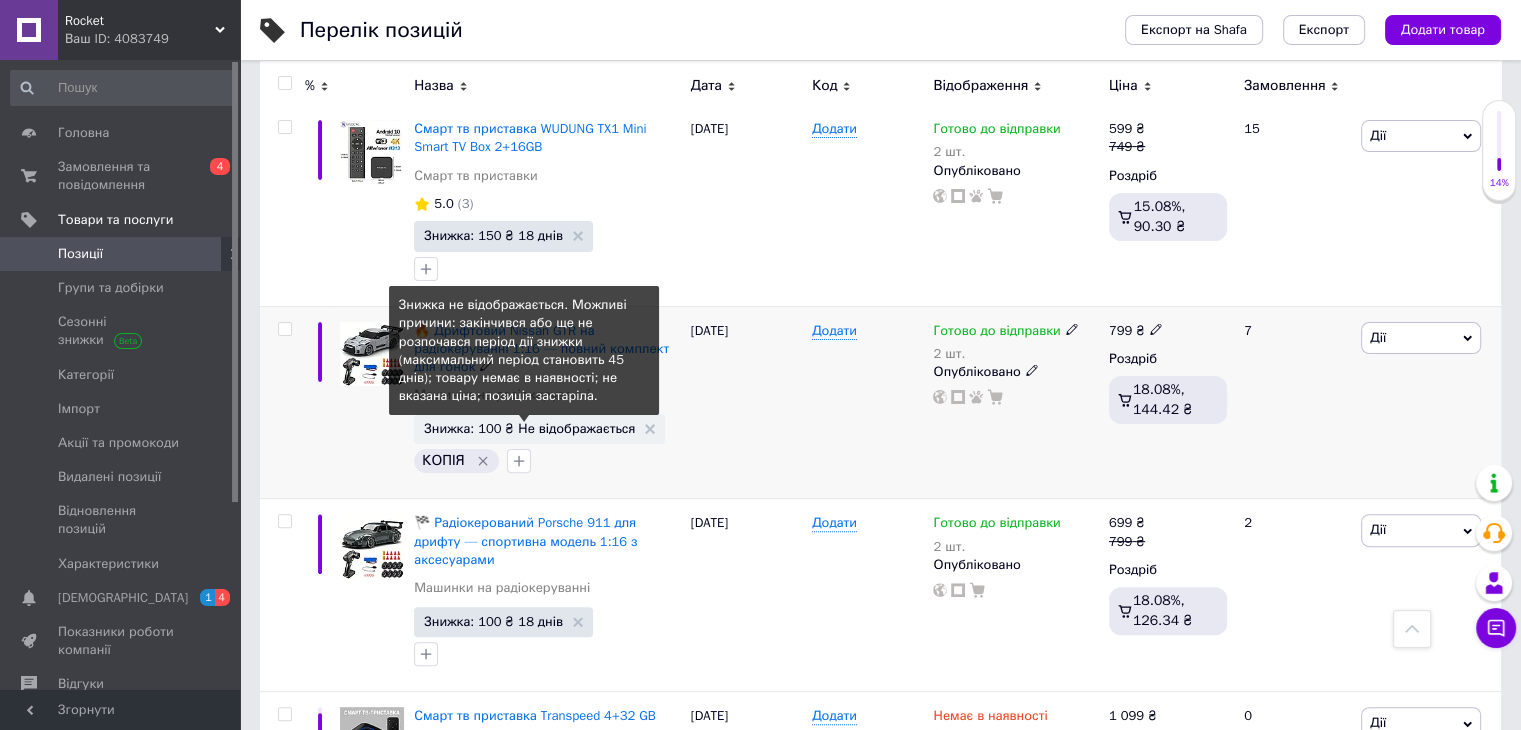 click on "Знижка: 100 ₴ Не відображається" at bounding box center (529, 428) 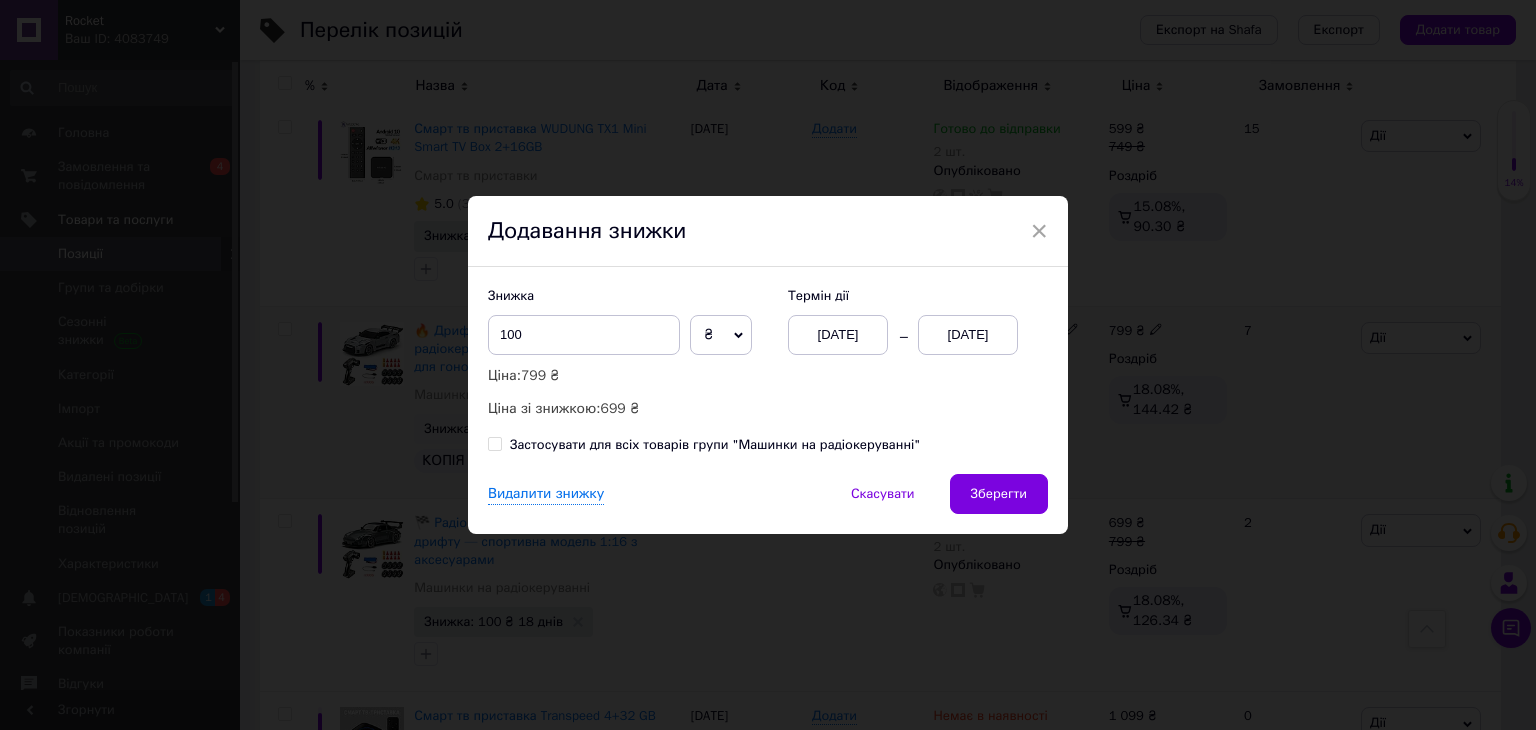 click on "[DATE]" at bounding box center [968, 335] 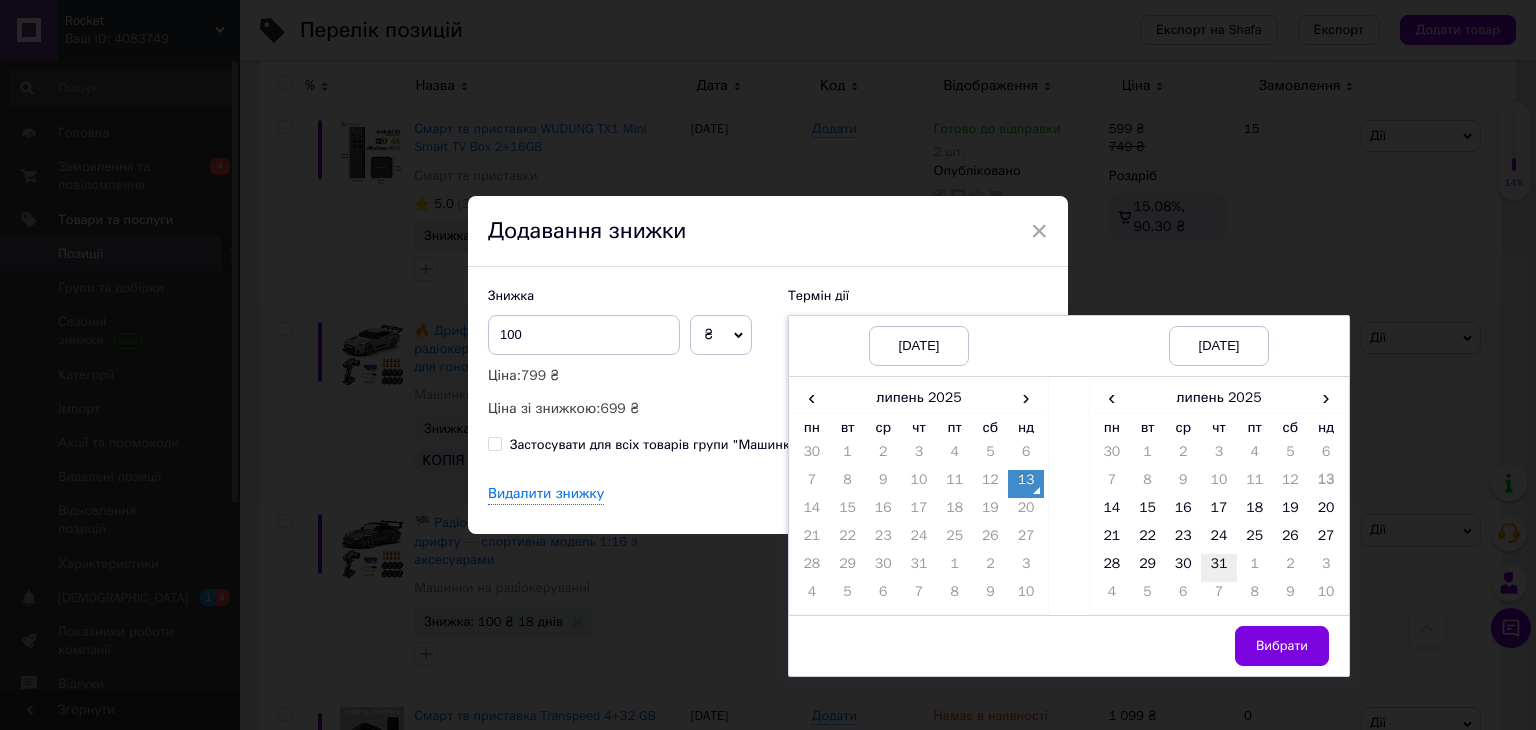 click on "31" at bounding box center [1219, 568] 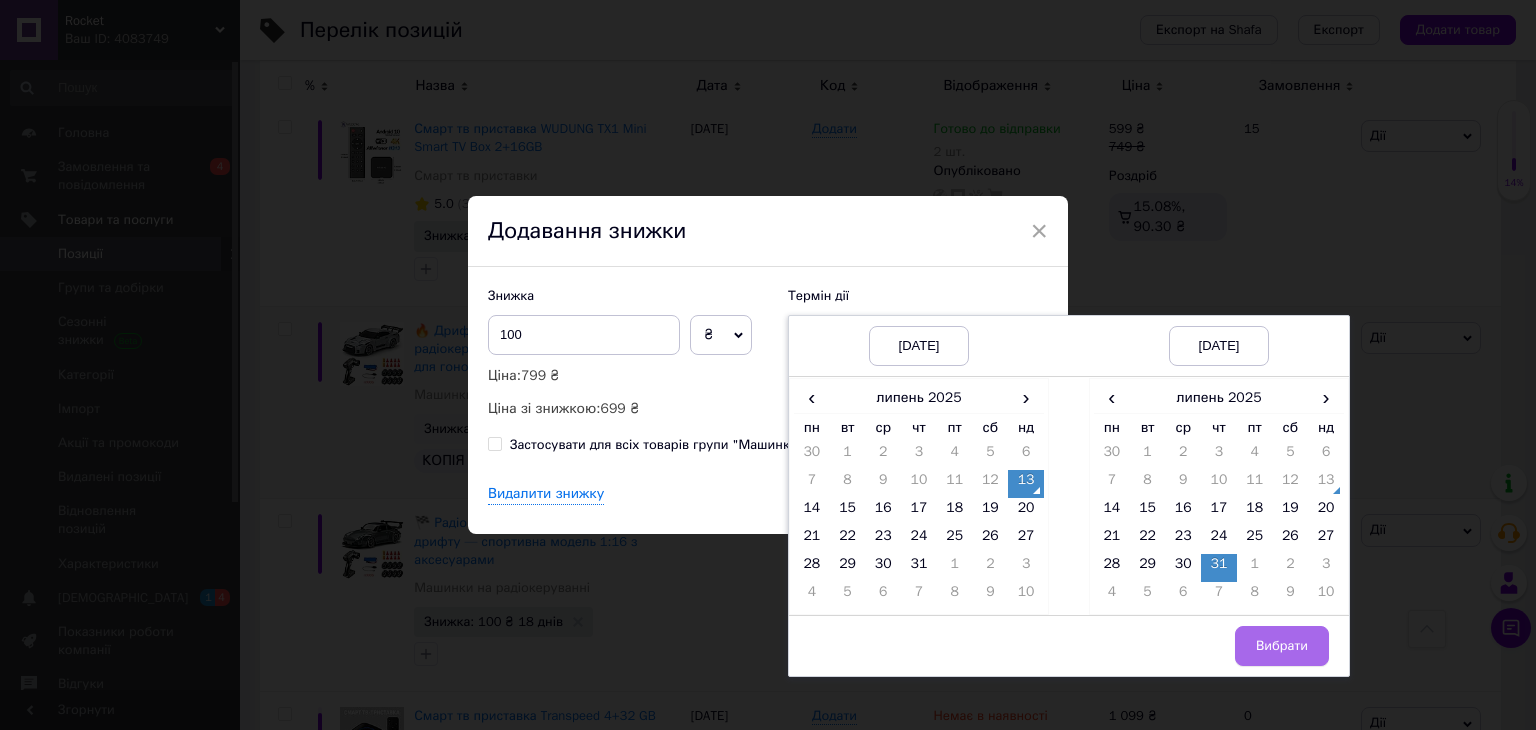 click on "Вибрати" at bounding box center [1282, 646] 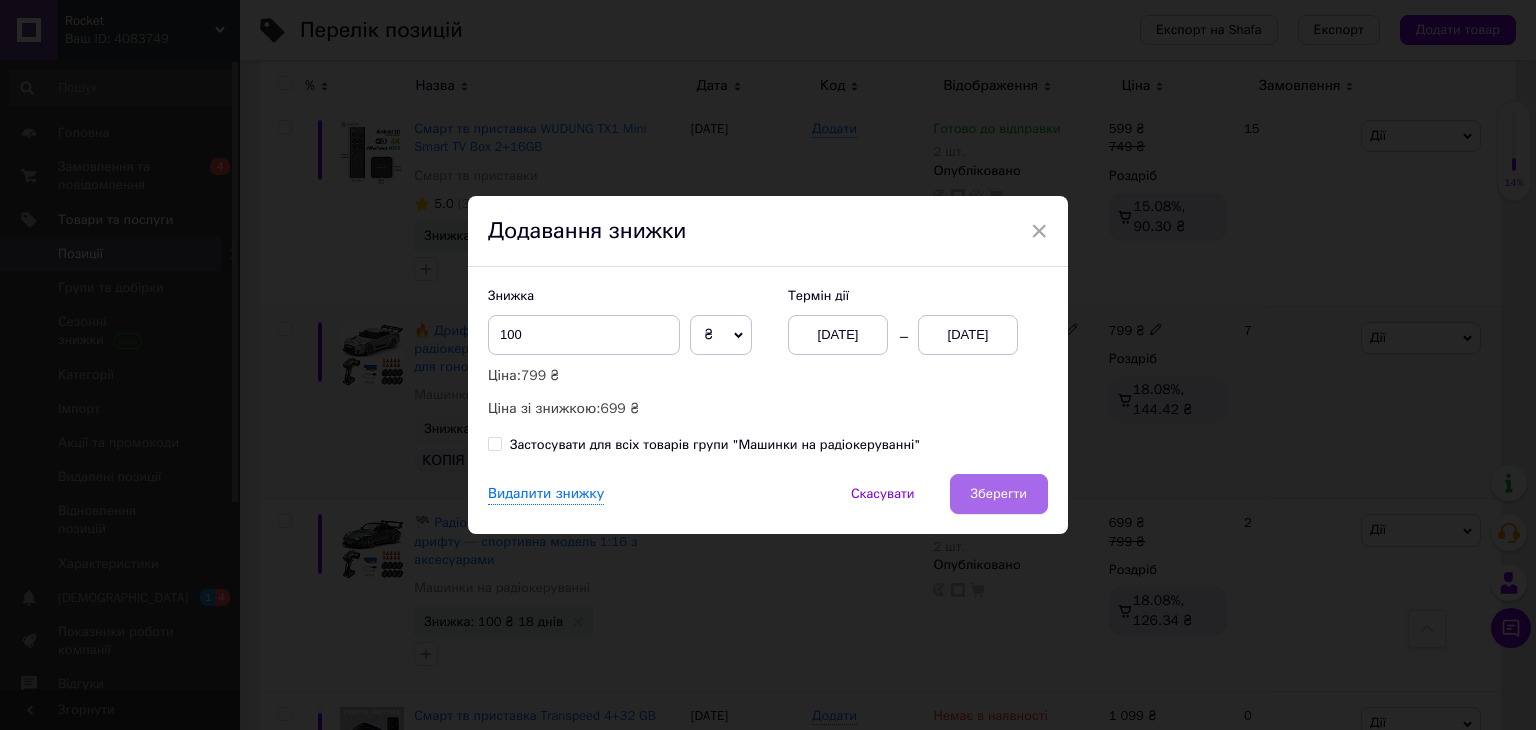 click on "Зберегти" at bounding box center (999, 494) 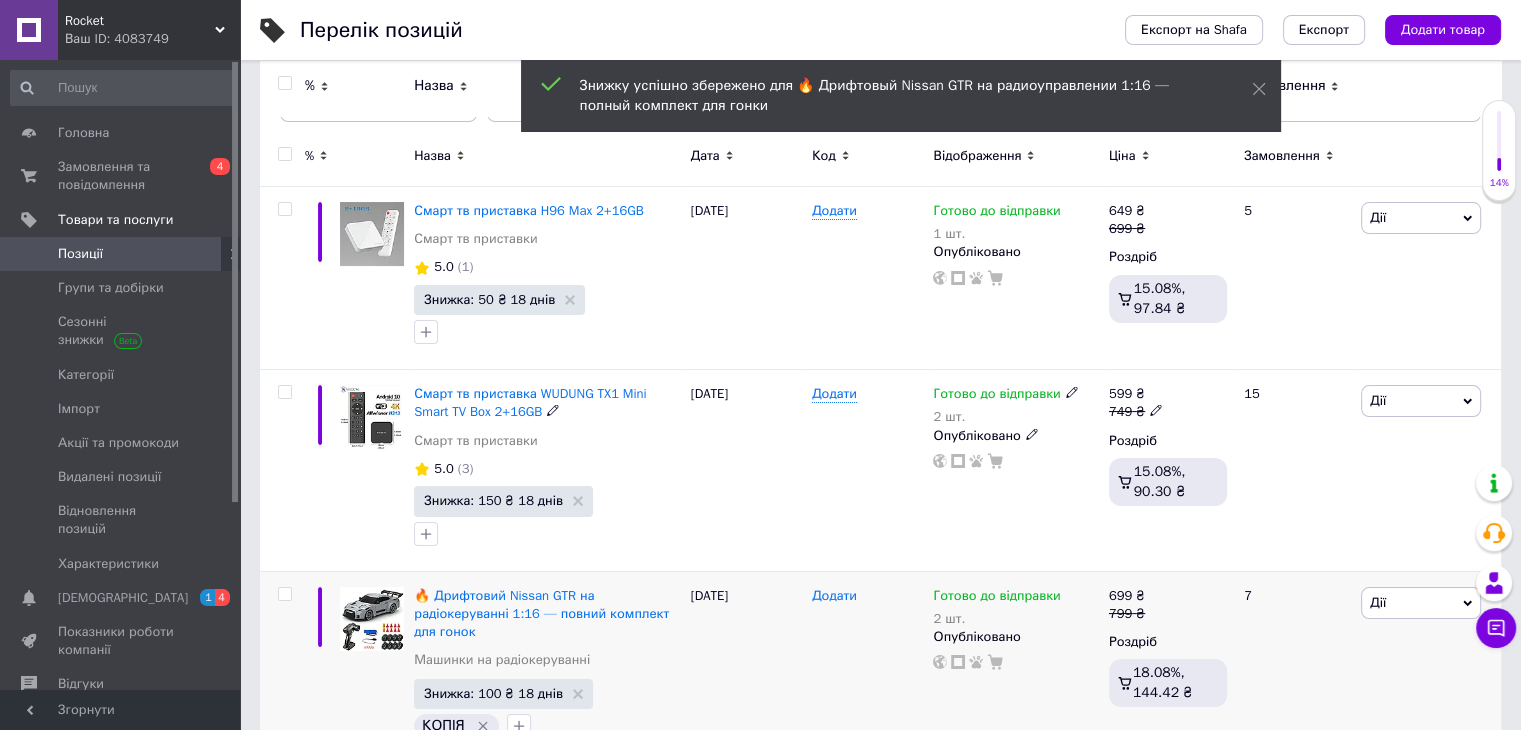 scroll, scrollTop: 181, scrollLeft: 0, axis: vertical 